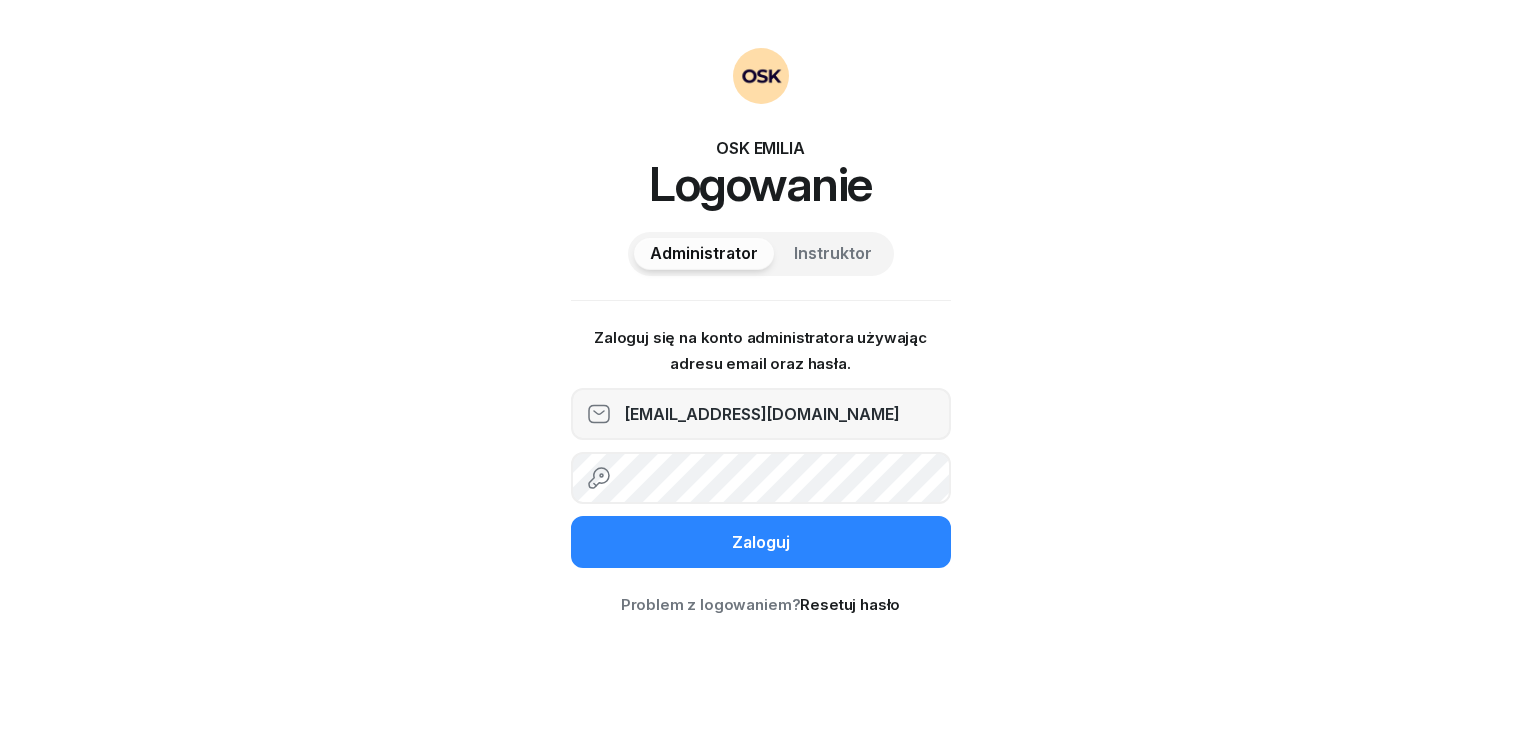 scroll, scrollTop: 0, scrollLeft: 0, axis: both 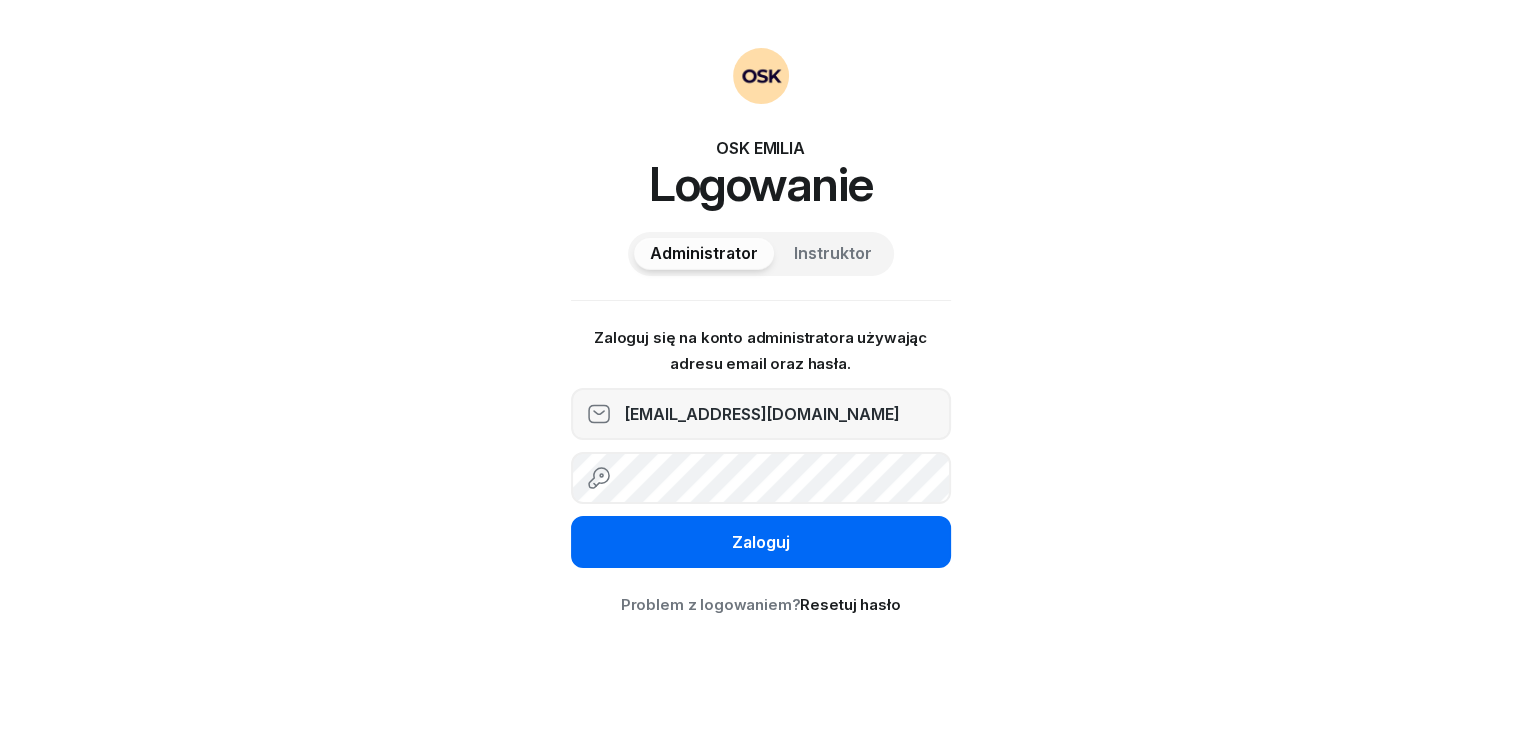 click on "Zaloguj" at bounding box center (761, 543) 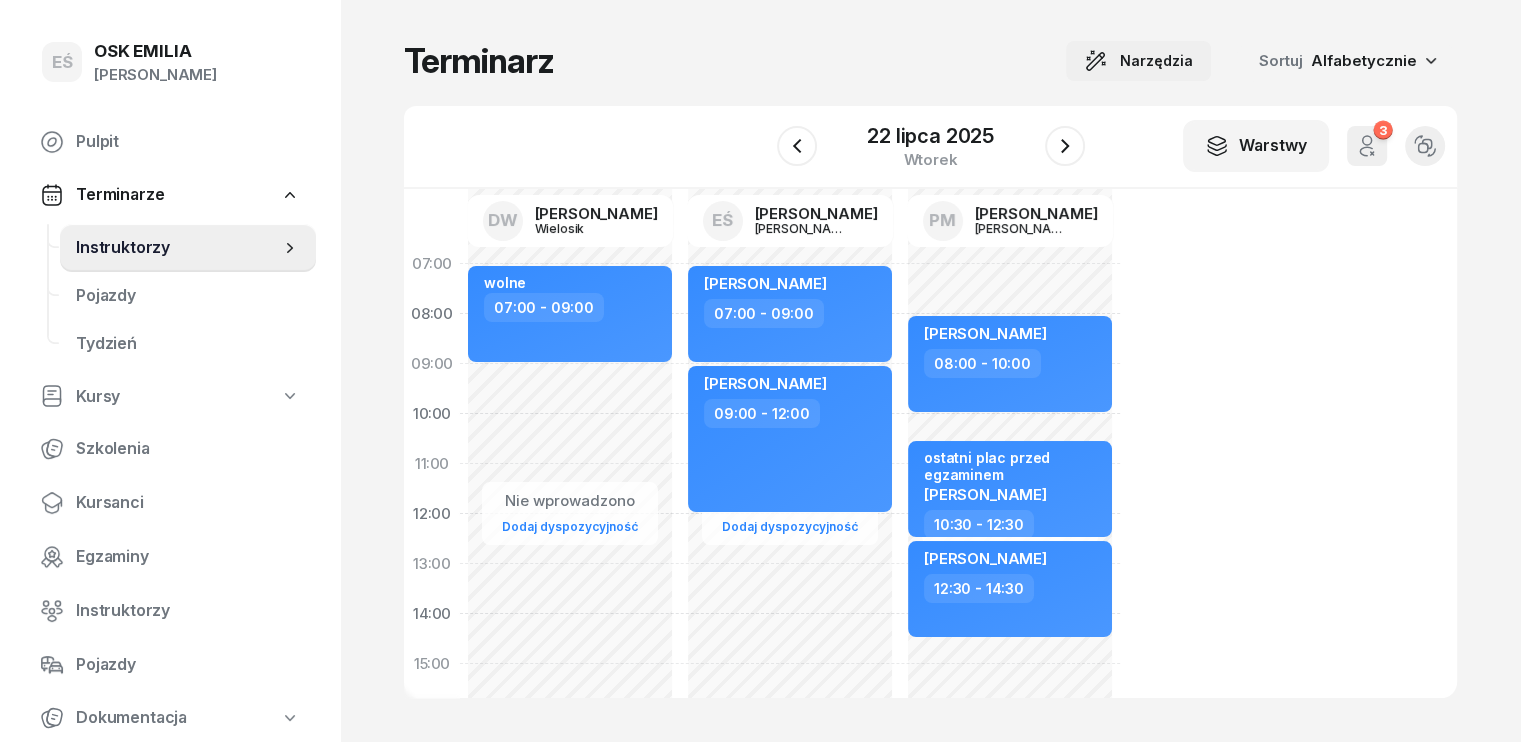 click on "Narzędzia" 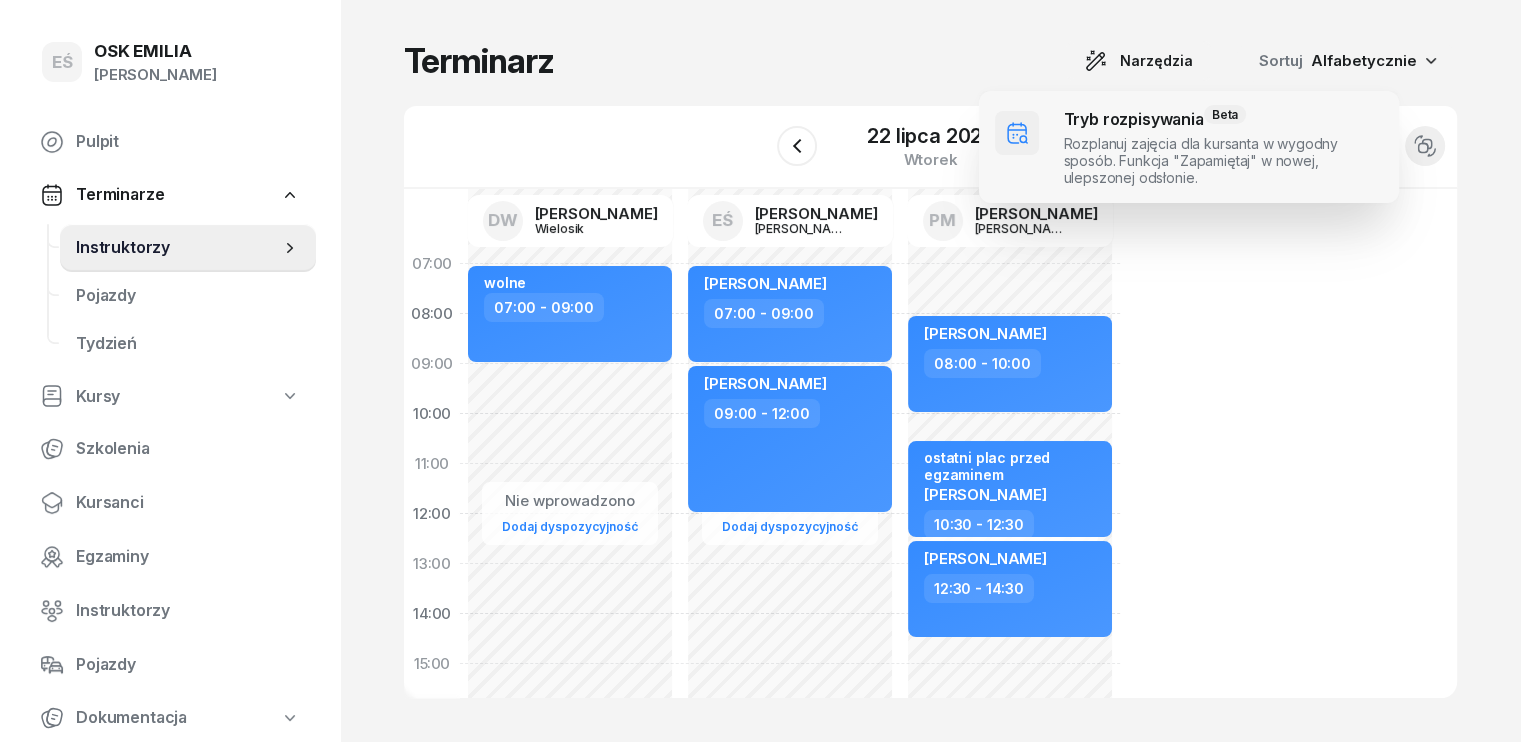 click at bounding box center (1189, 147) 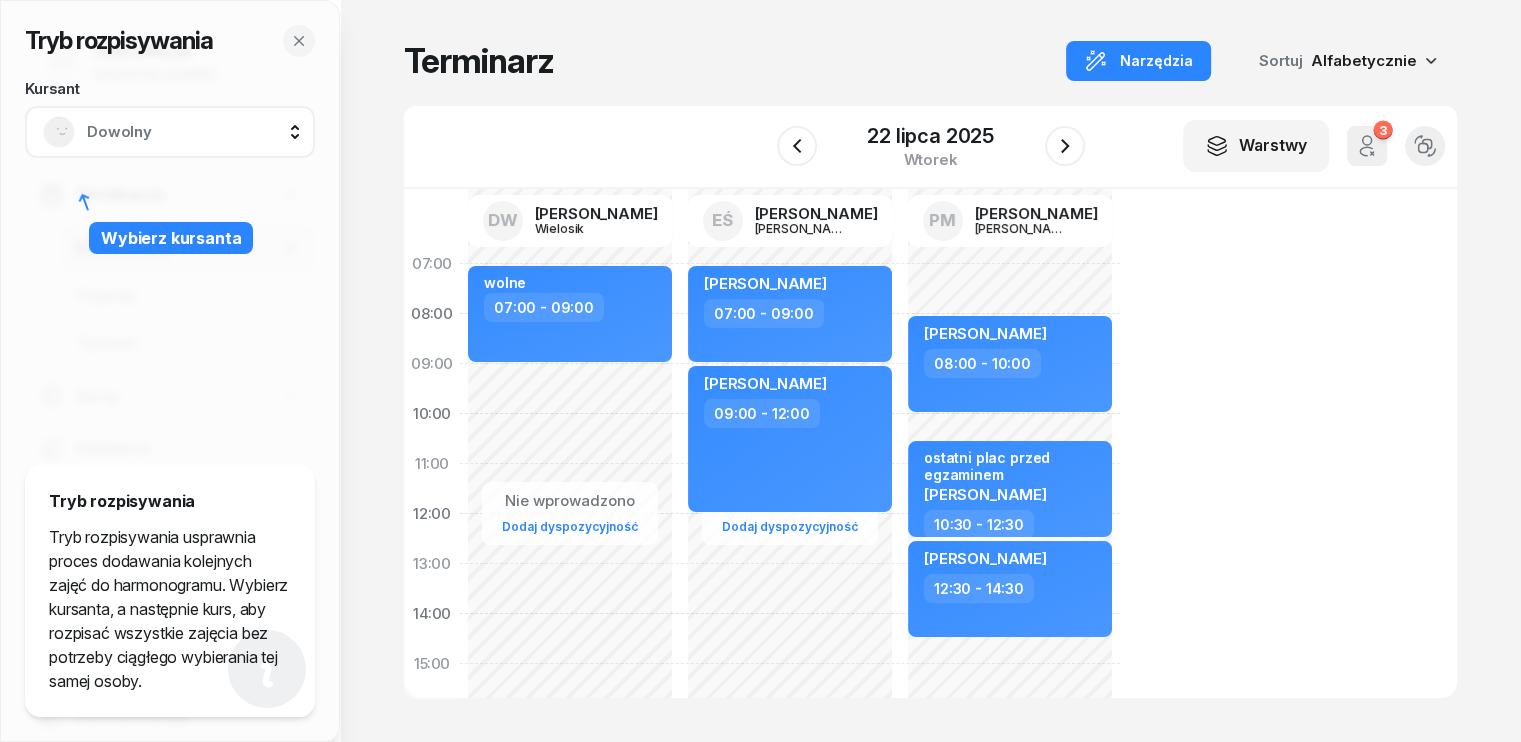 click on "Dowolny" at bounding box center (192, 132) 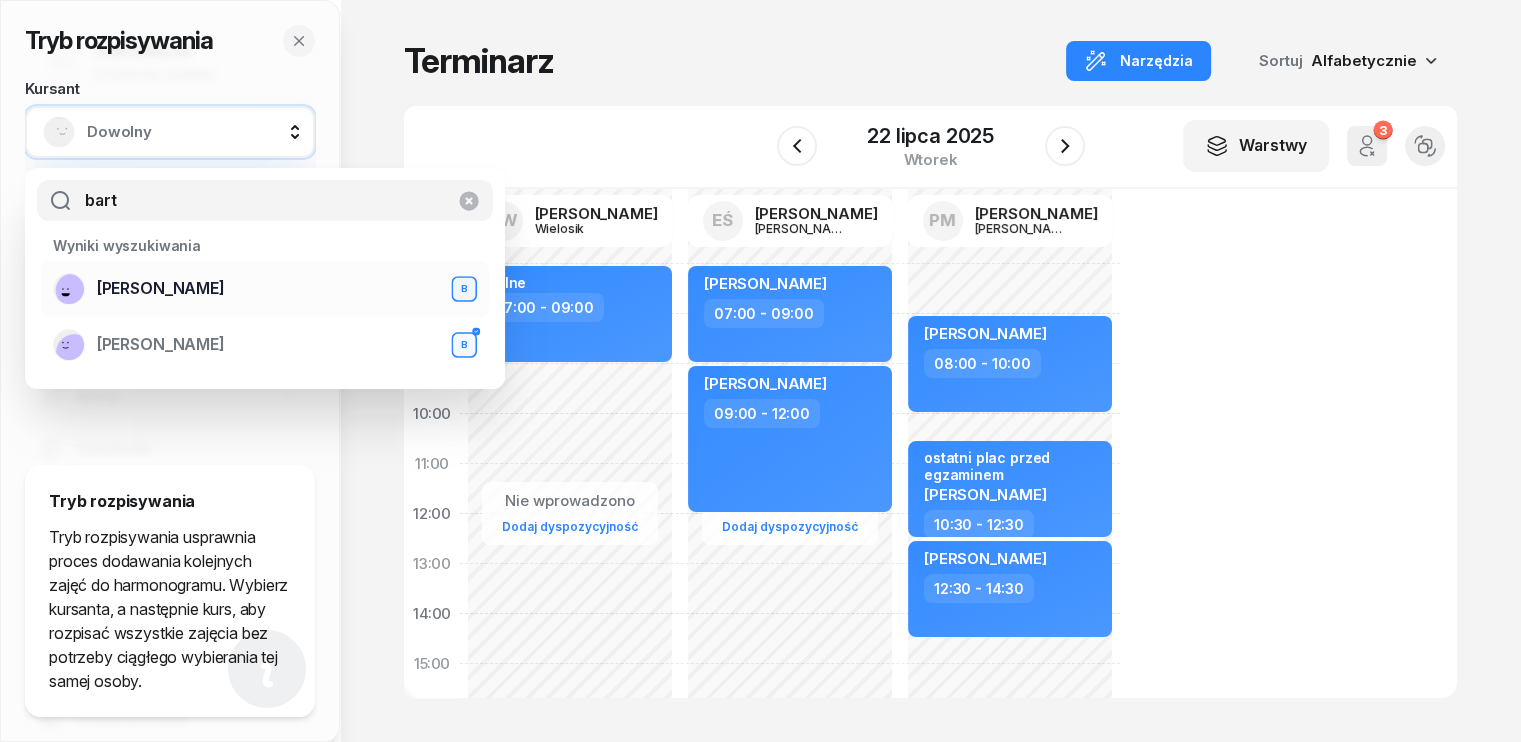 type on "bart" 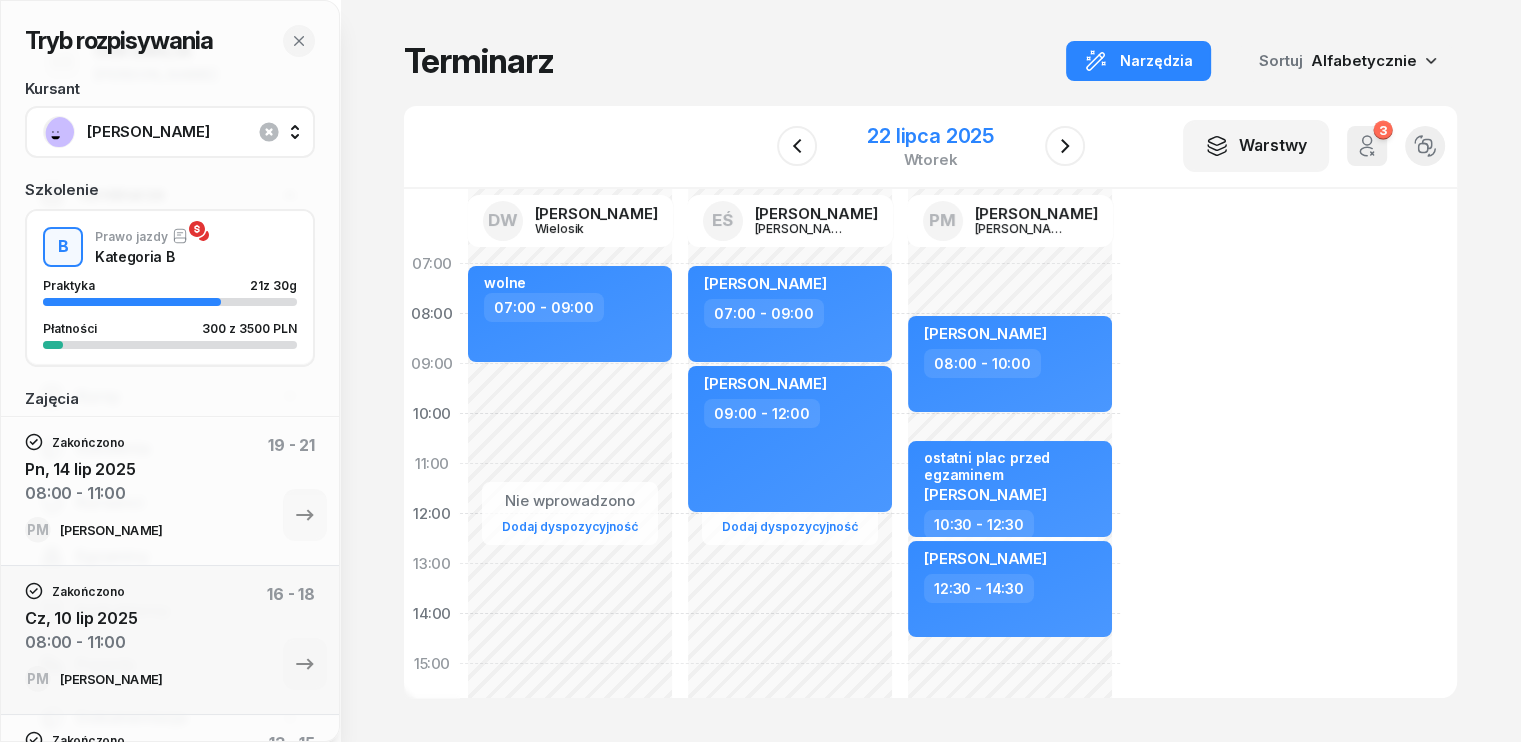 click on "[DATE]" 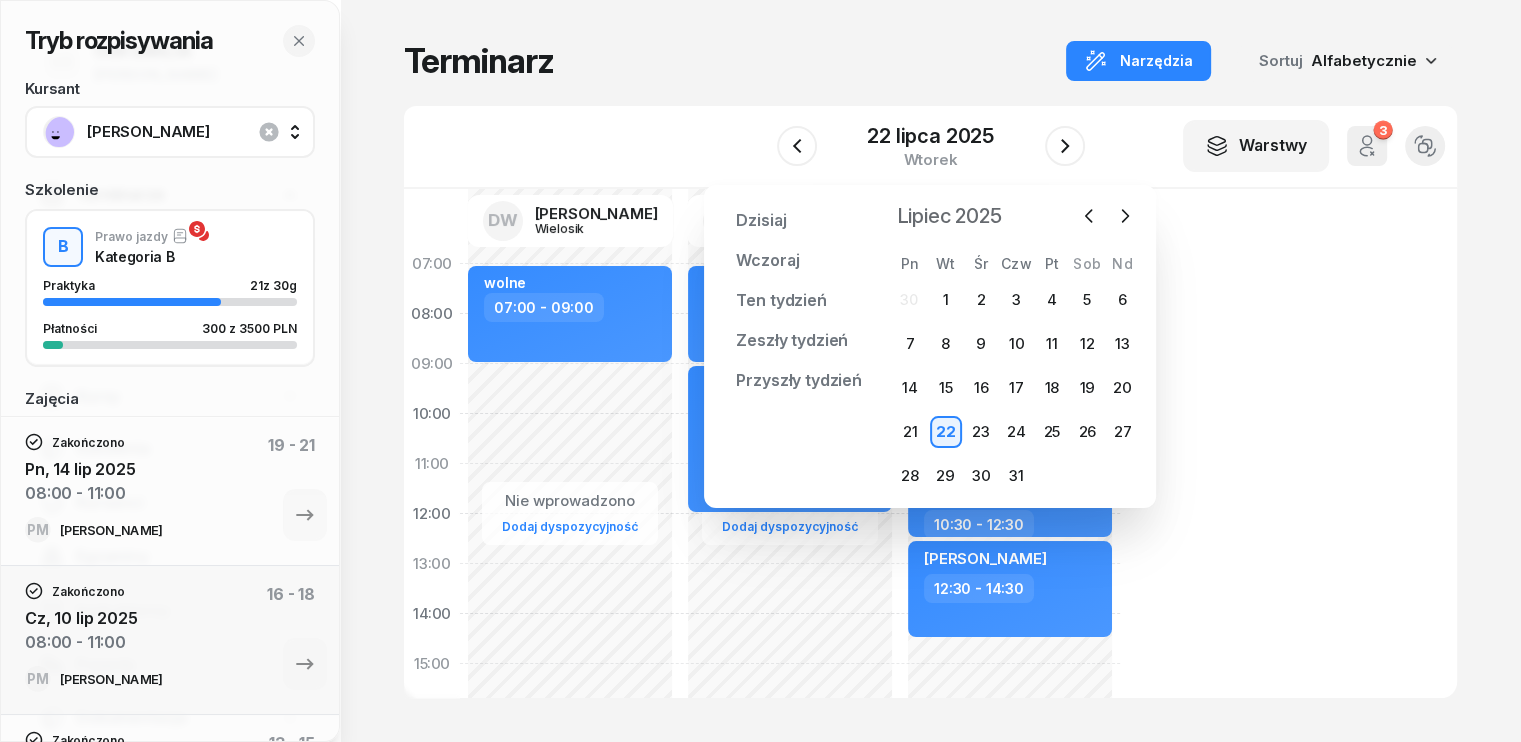 click on "Lipiec 2025" at bounding box center (948, 216) 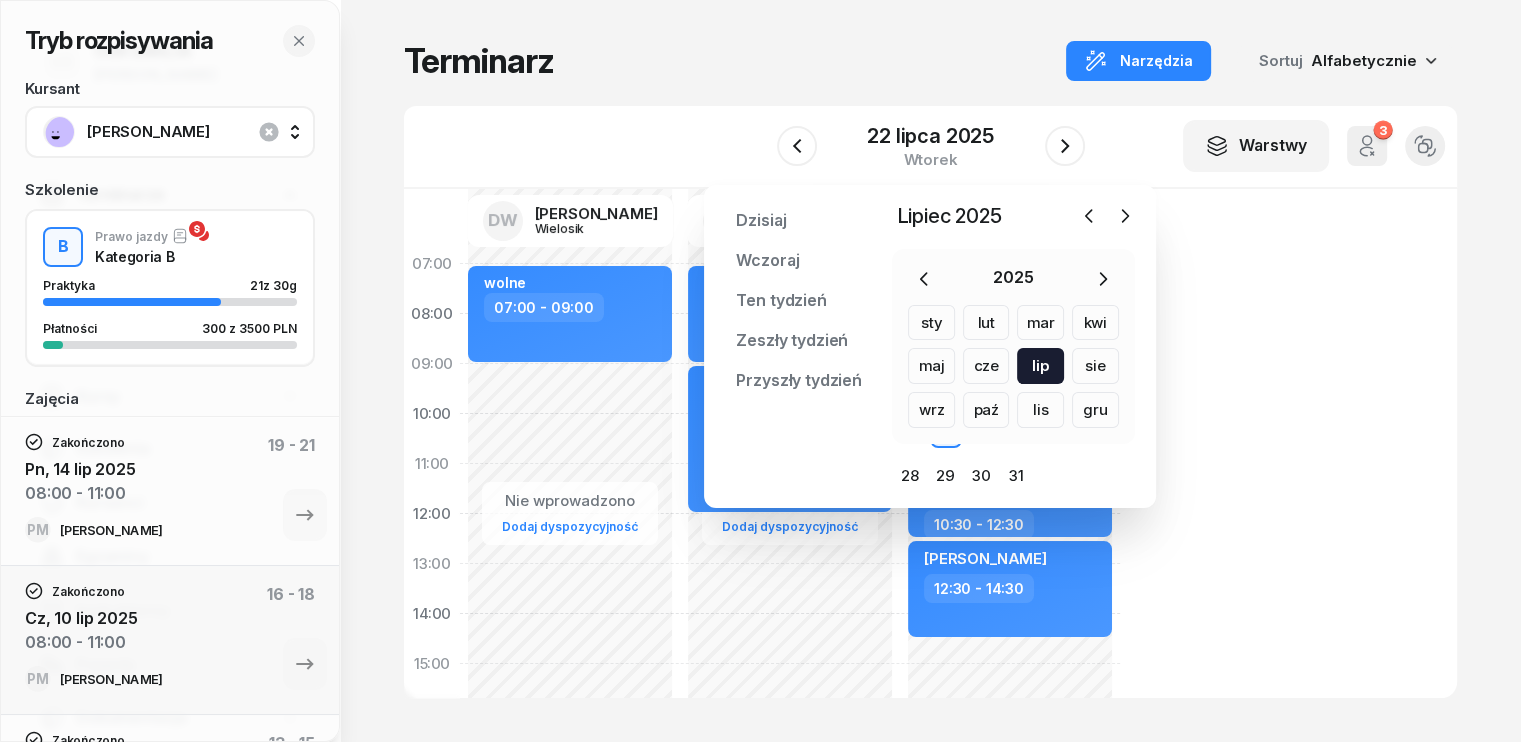 click on "sie" 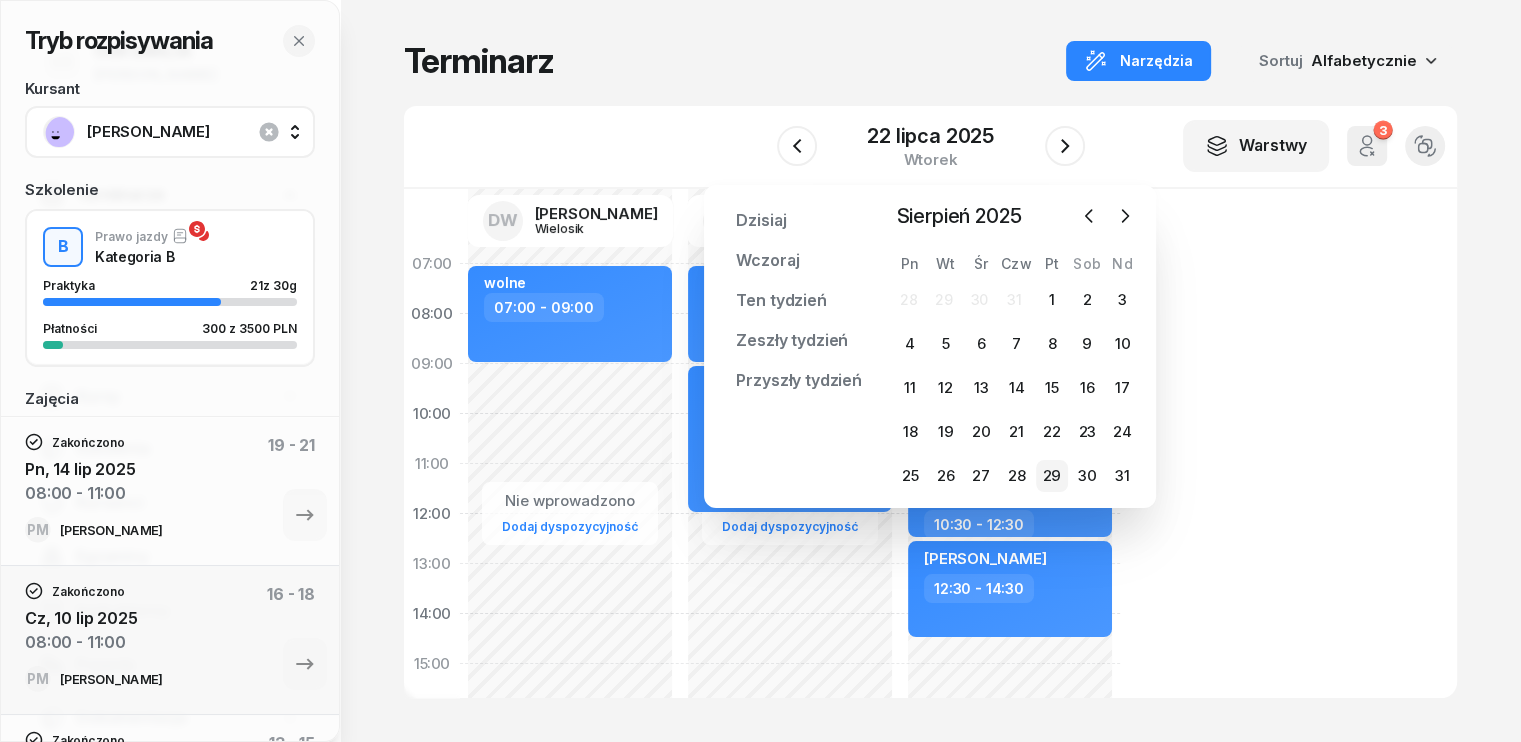 click on "29" at bounding box center (1052, 476) 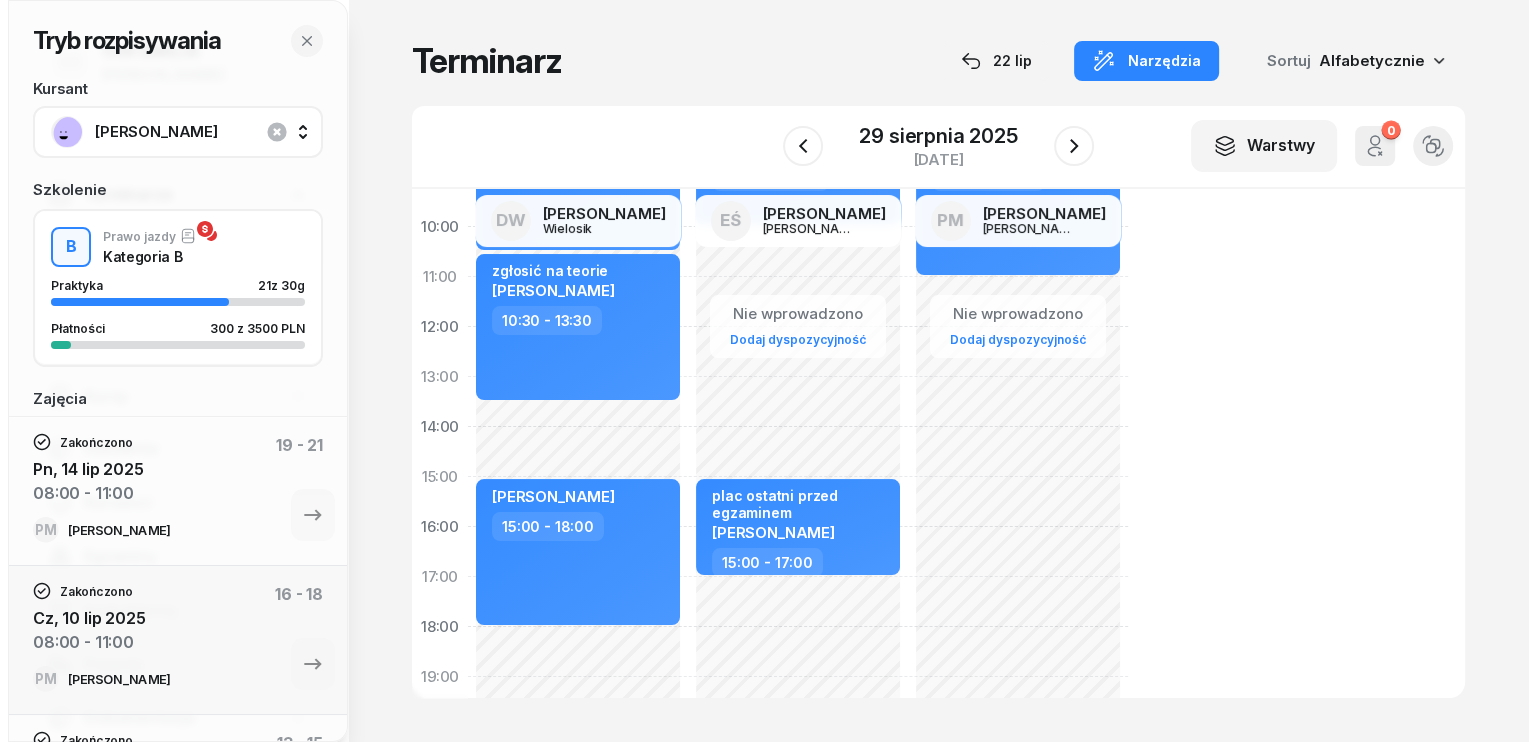scroll, scrollTop: 200, scrollLeft: 0, axis: vertical 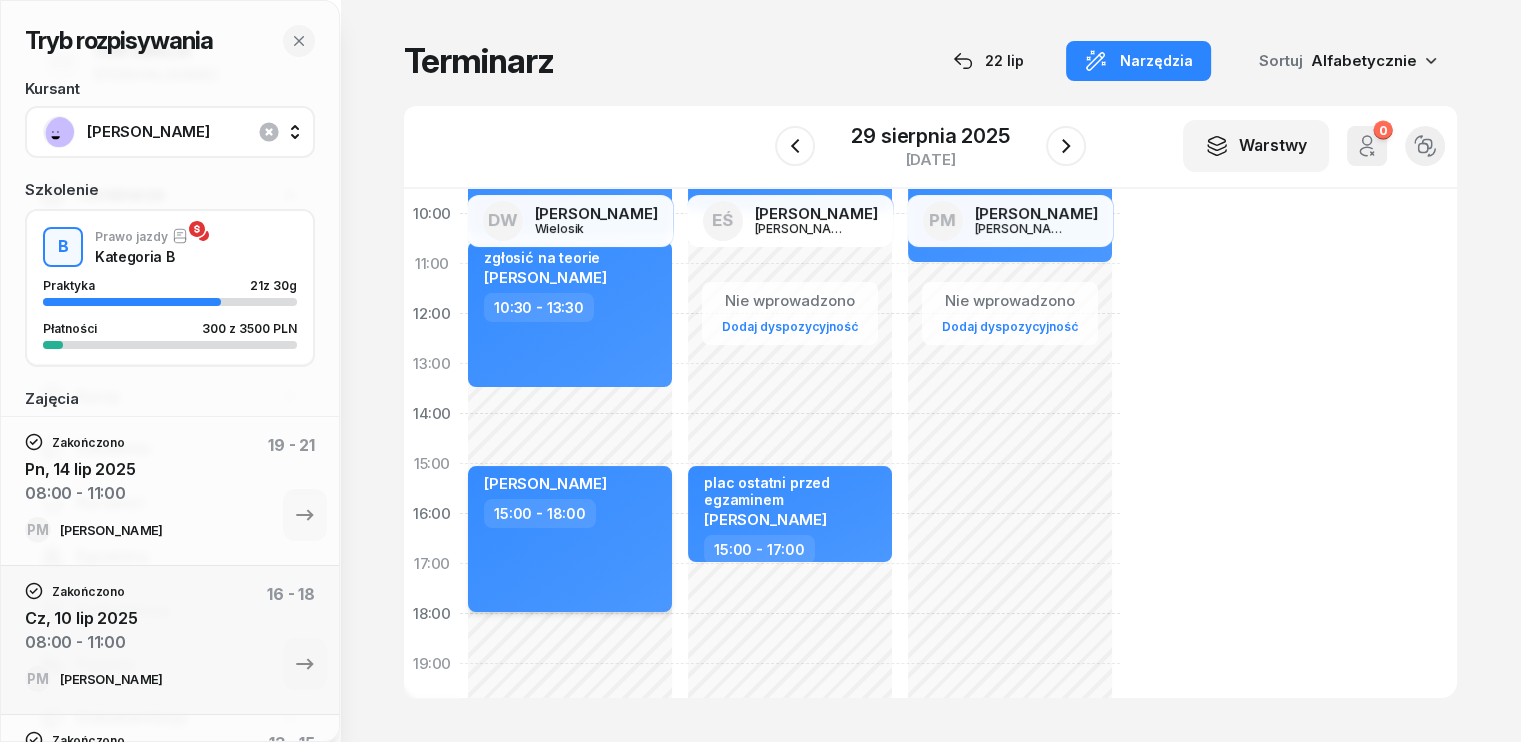 click on "[PERSON_NAME]" at bounding box center (572, 486) 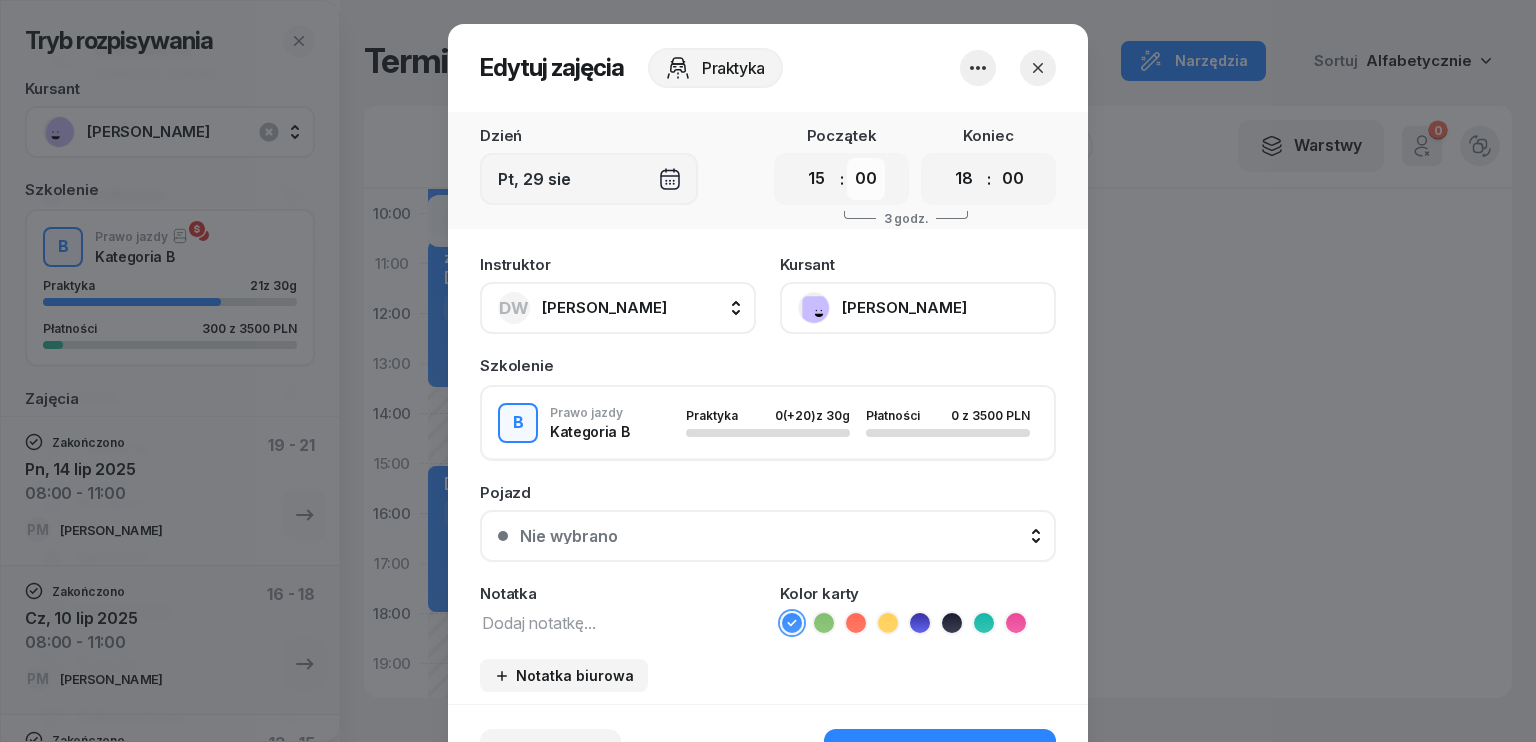 click on "00 05 10 15 20 25 30 35 40 45 50 55" at bounding box center (866, 179) 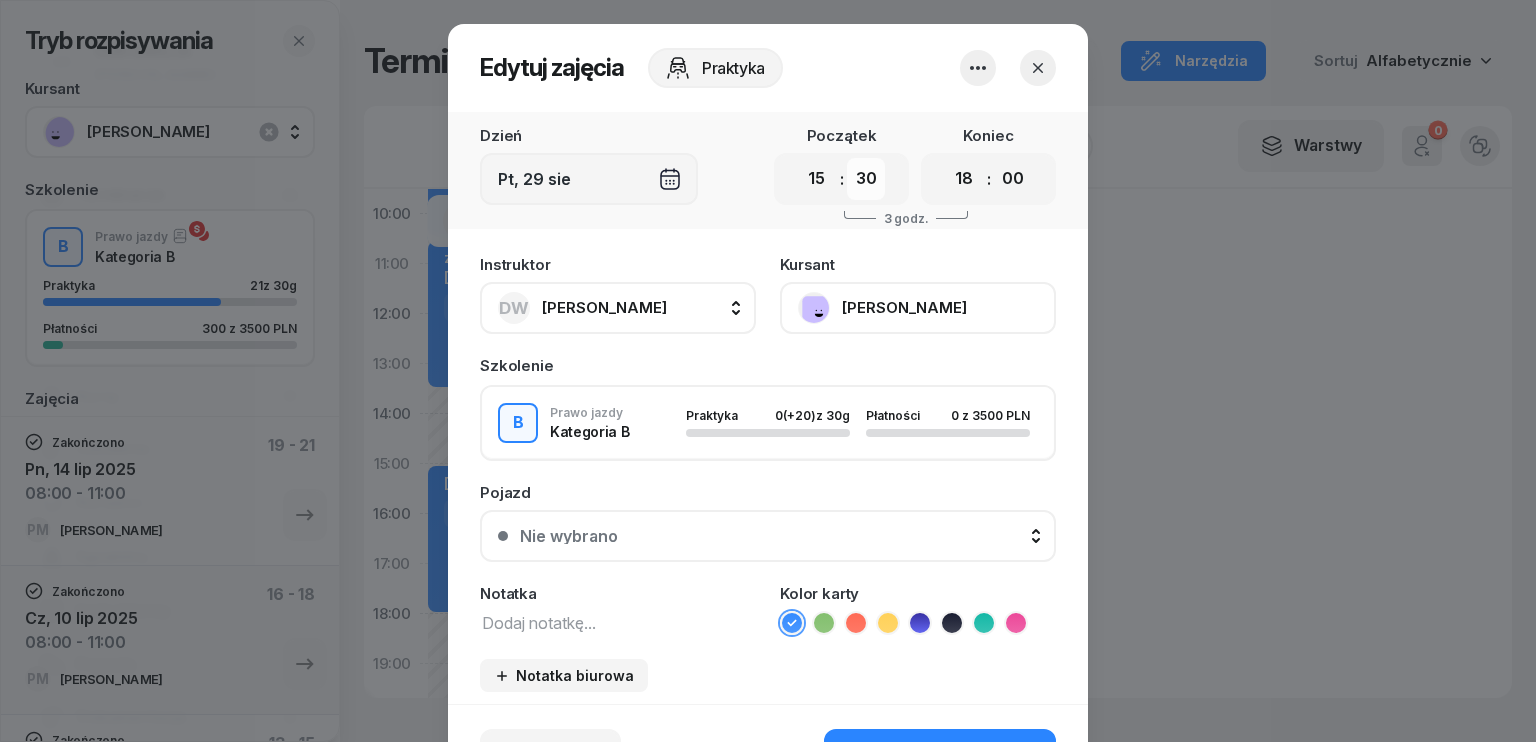 click on "00 05 10 15 20 25 30 35 40 45 50 55" at bounding box center (866, 179) 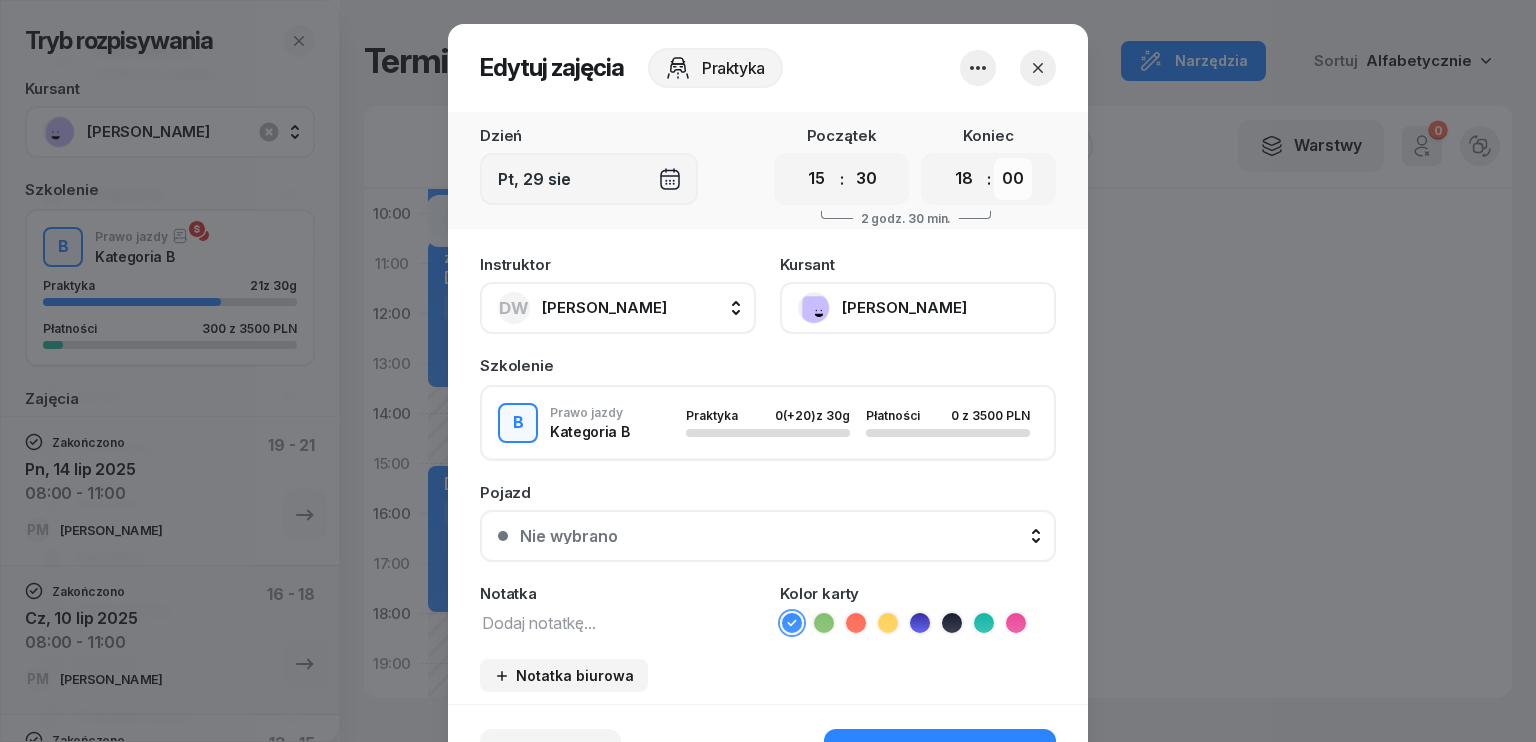 click on "00 05 10 15 20 25 30 35 40 45 50 55" at bounding box center [1013, 179] 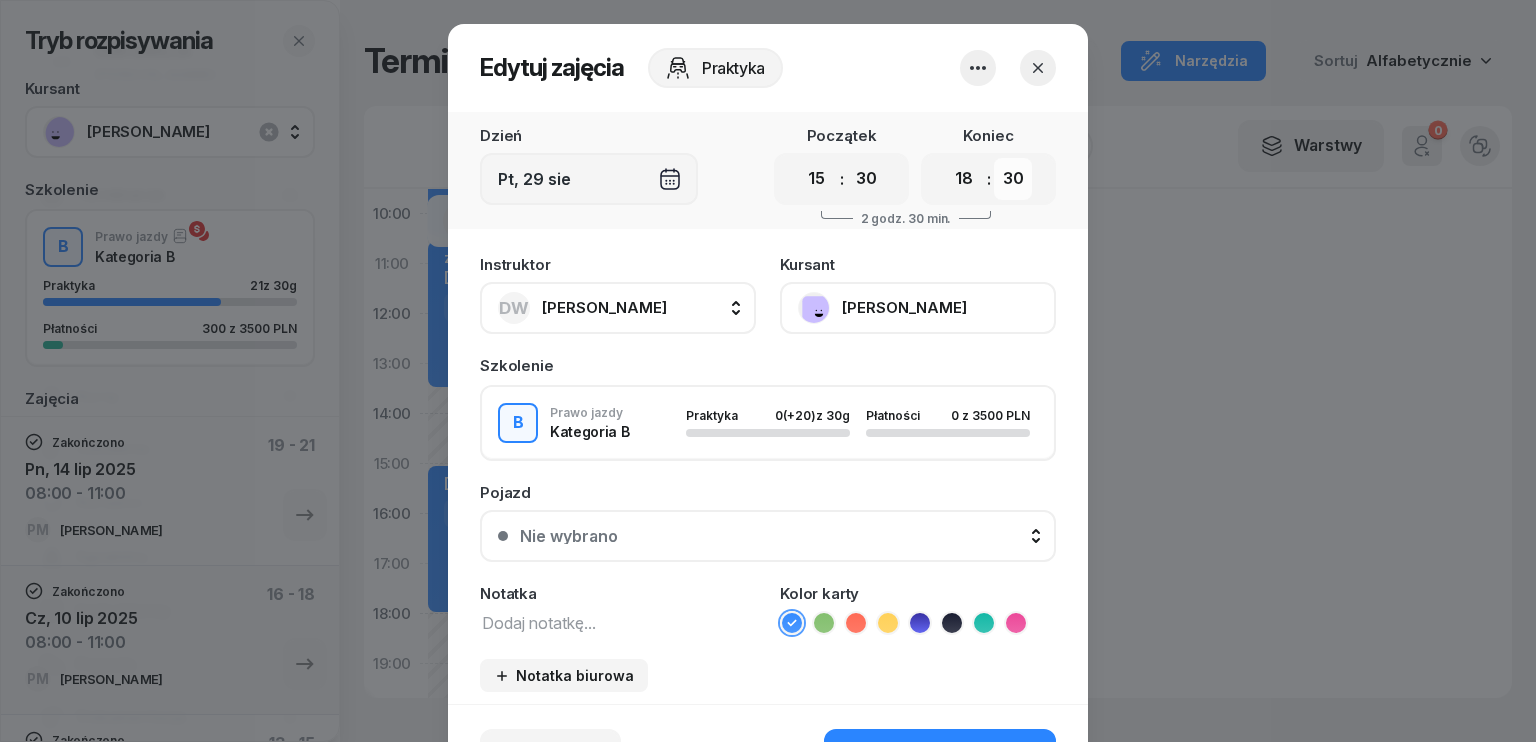 click on "00 05 10 15 20 25 30 35 40 45 50 55" at bounding box center (1013, 179) 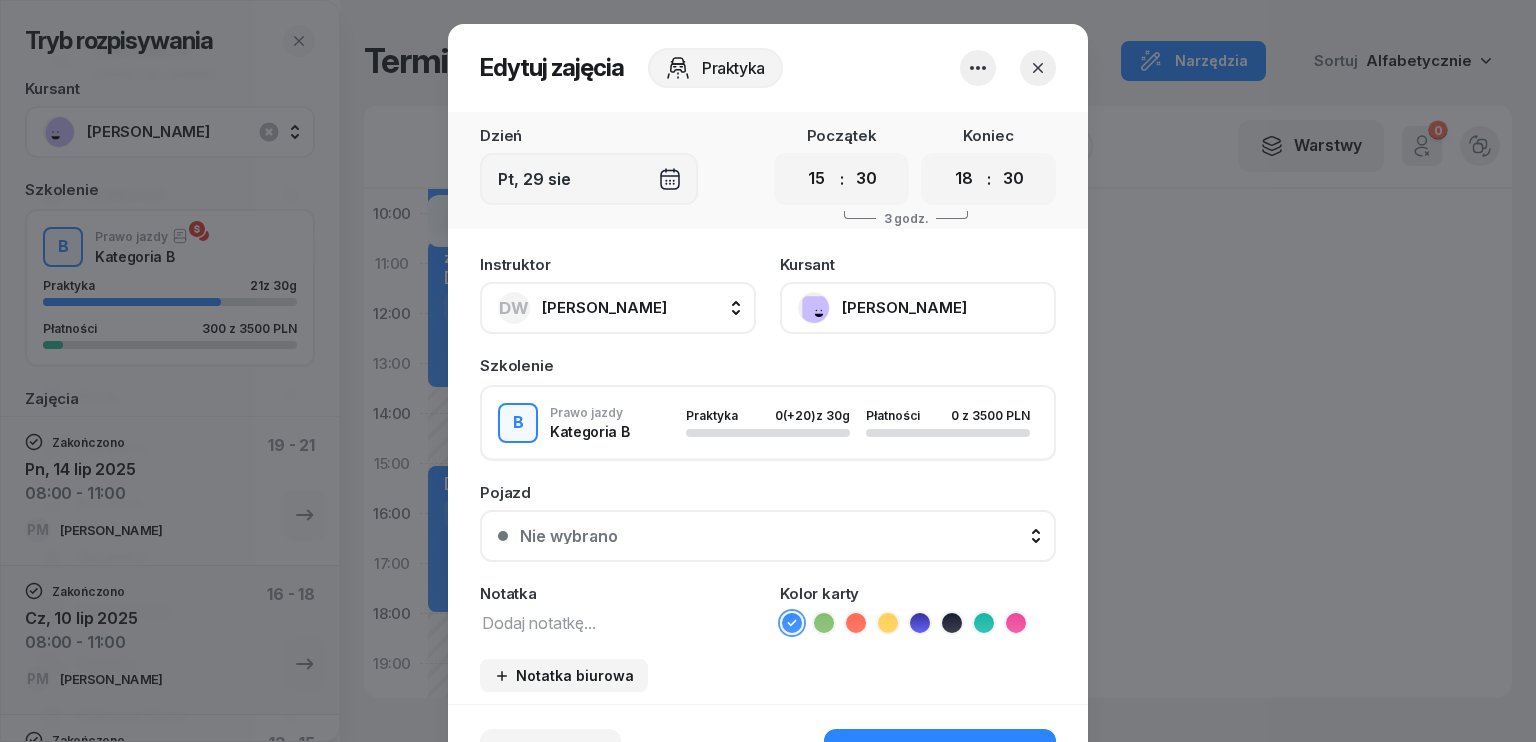 click on "Notatka" at bounding box center (618, 593) 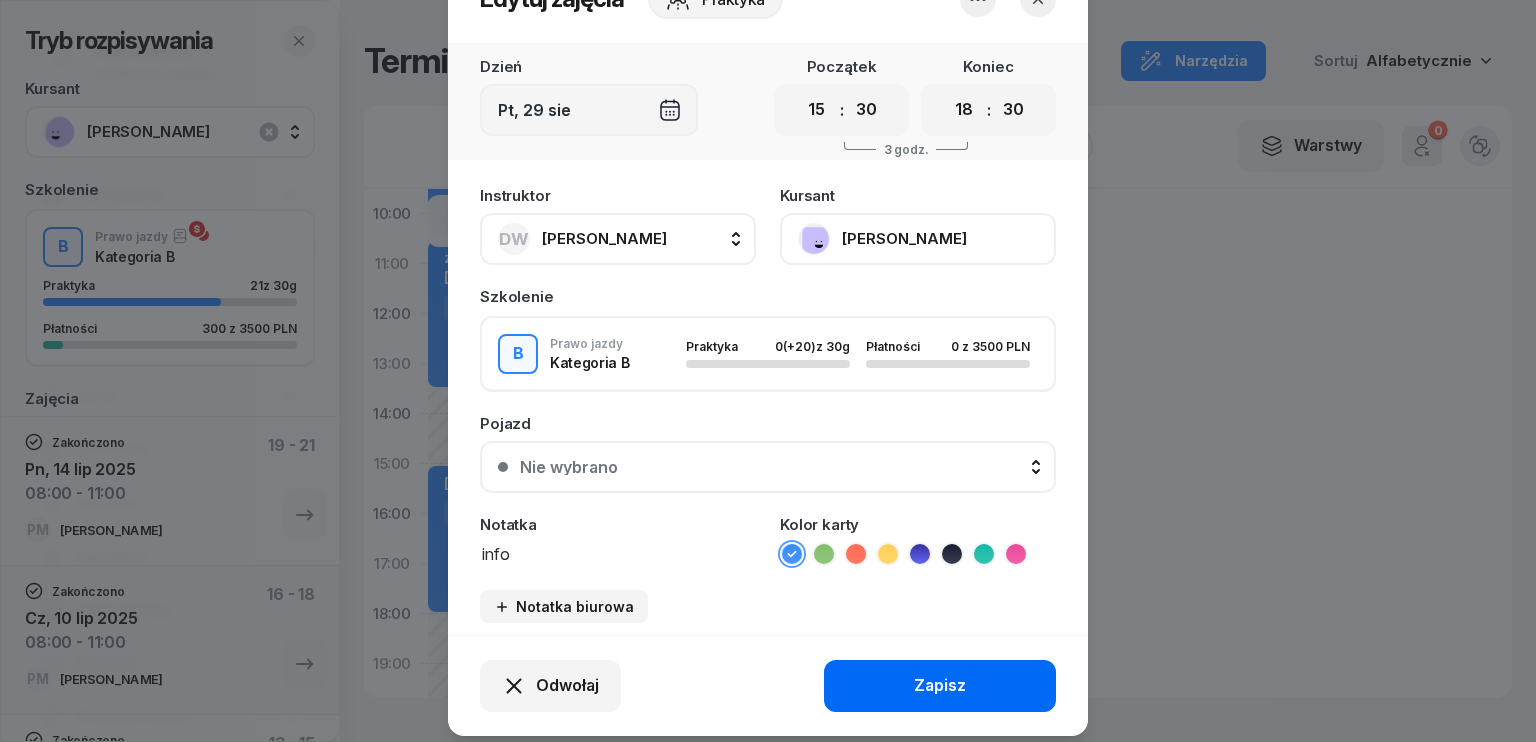 scroll, scrollTop: 124, scrollLeft: 0, axis: vertical 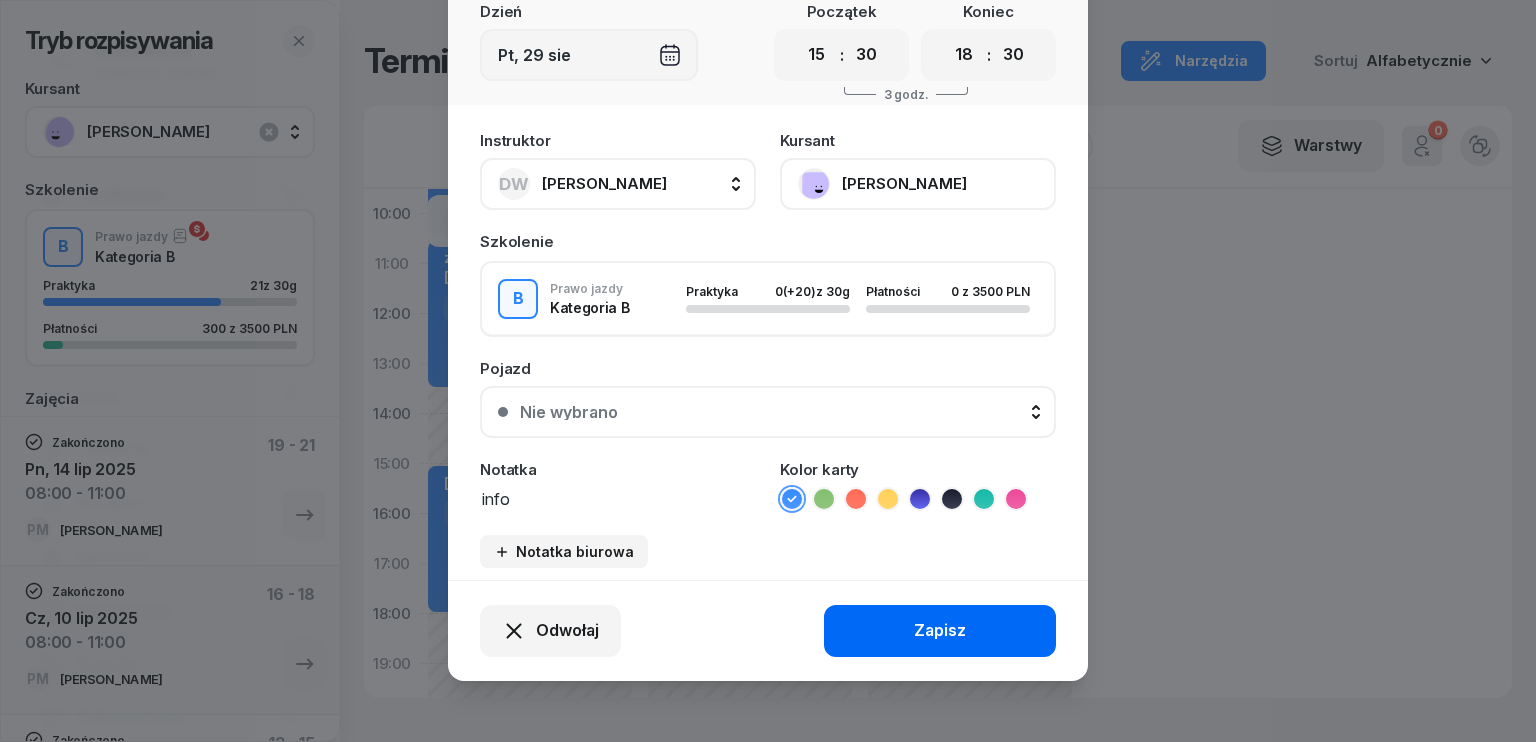 type on "info" 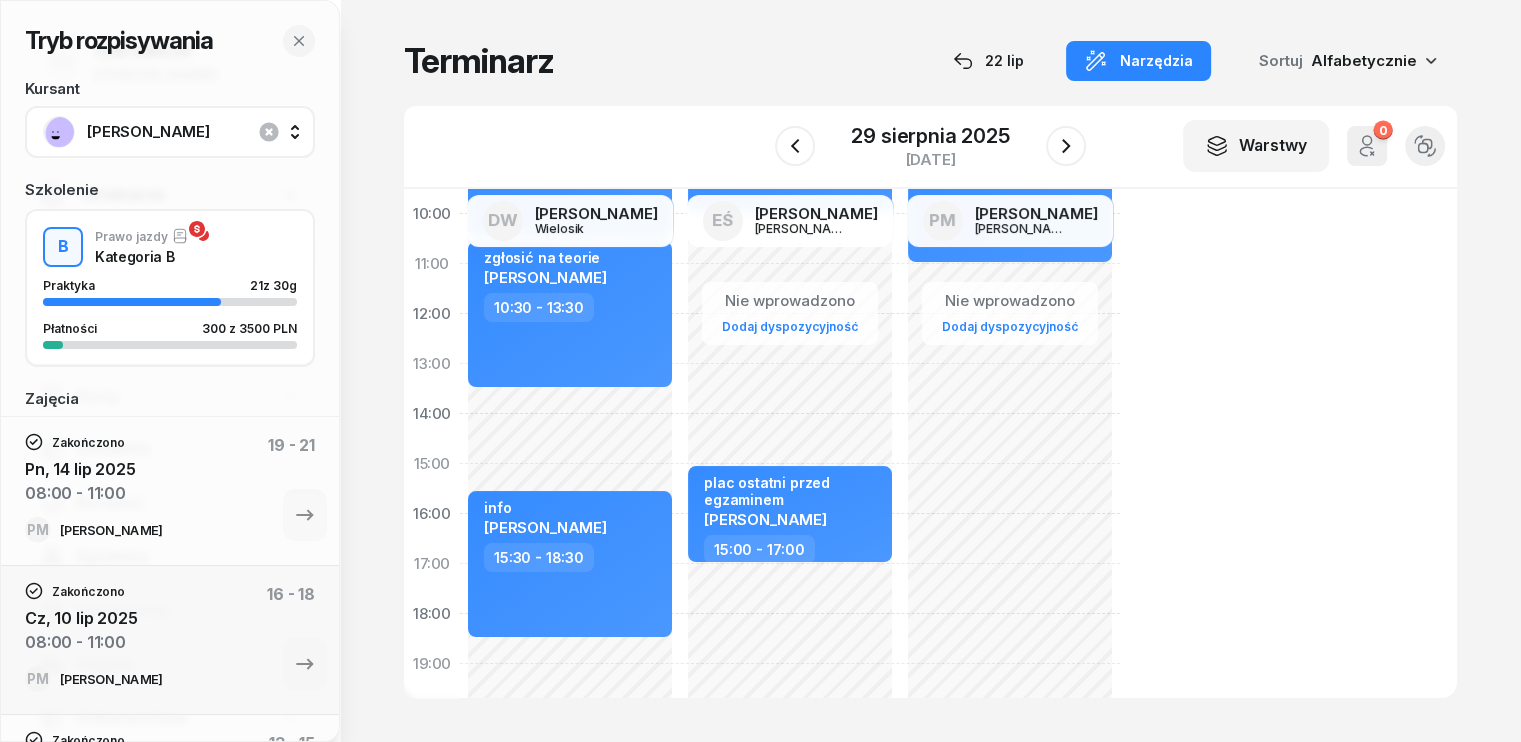 click on "Nie wprowadzono Dodaj dyspozycyjność [PERSON_NAME]  07:30 - 10:30 zgłosić na teorie [PERSON_NAME]  10:30 - 13:30 info [PERSON_NAME]  15:30 - 18:30" 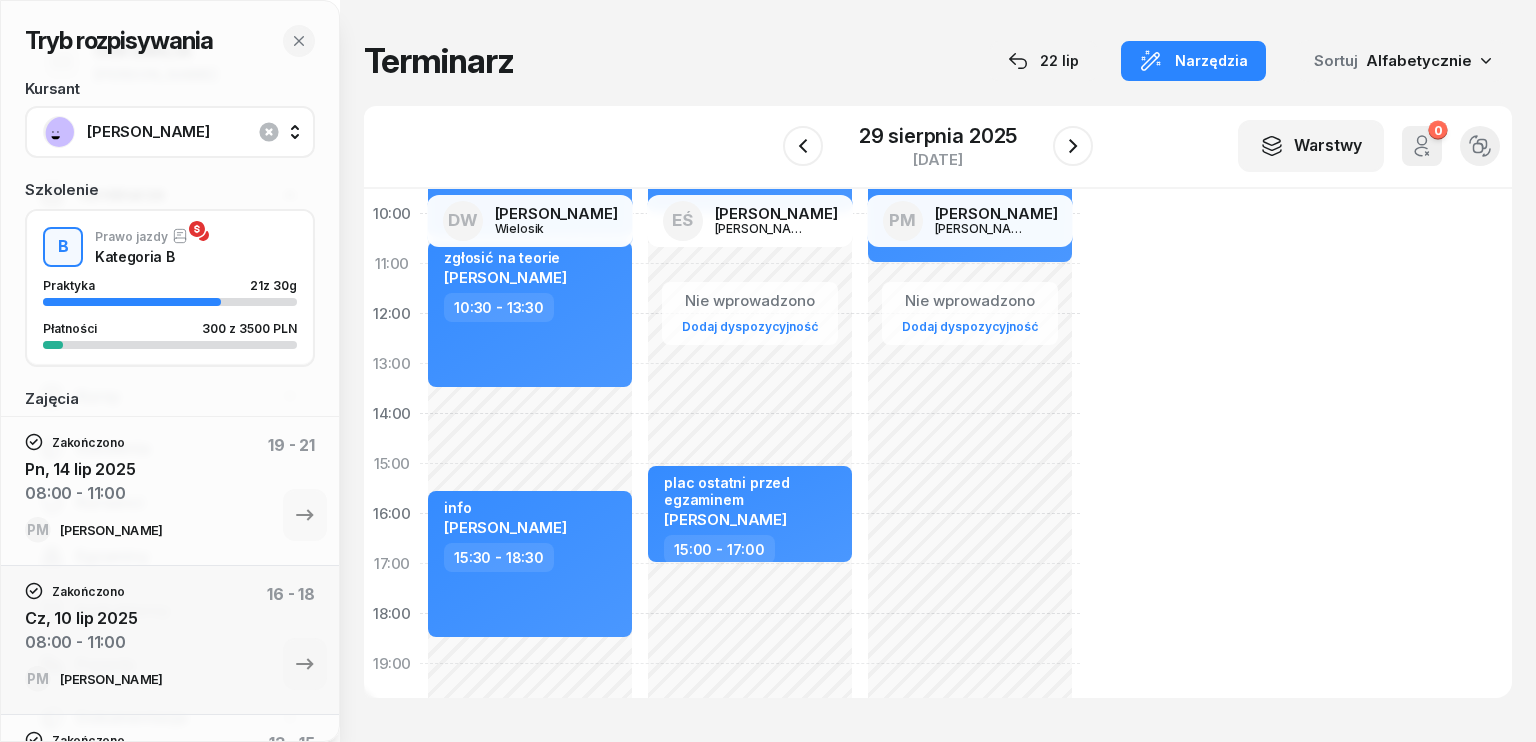 select on "13" 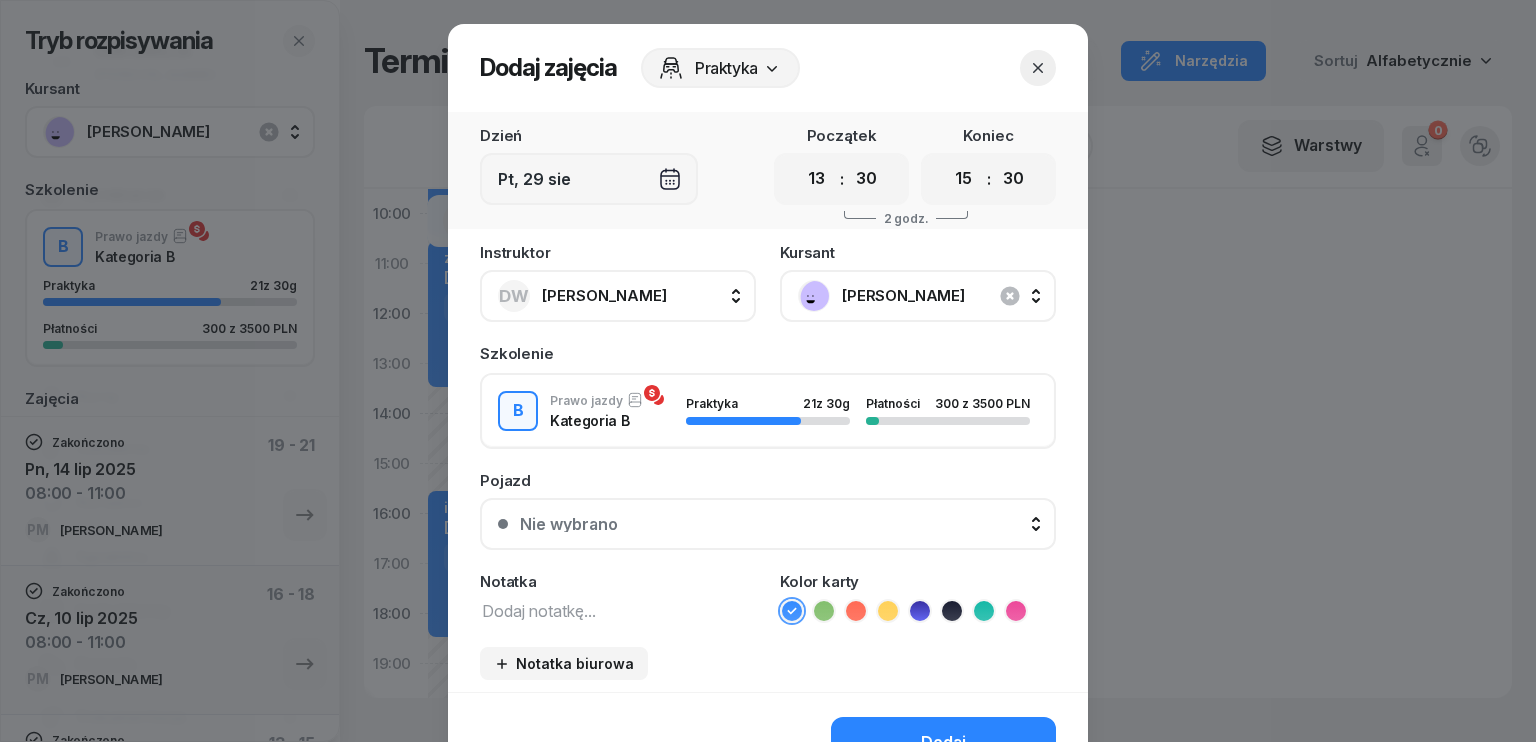 click at bounding box center (618, 610) 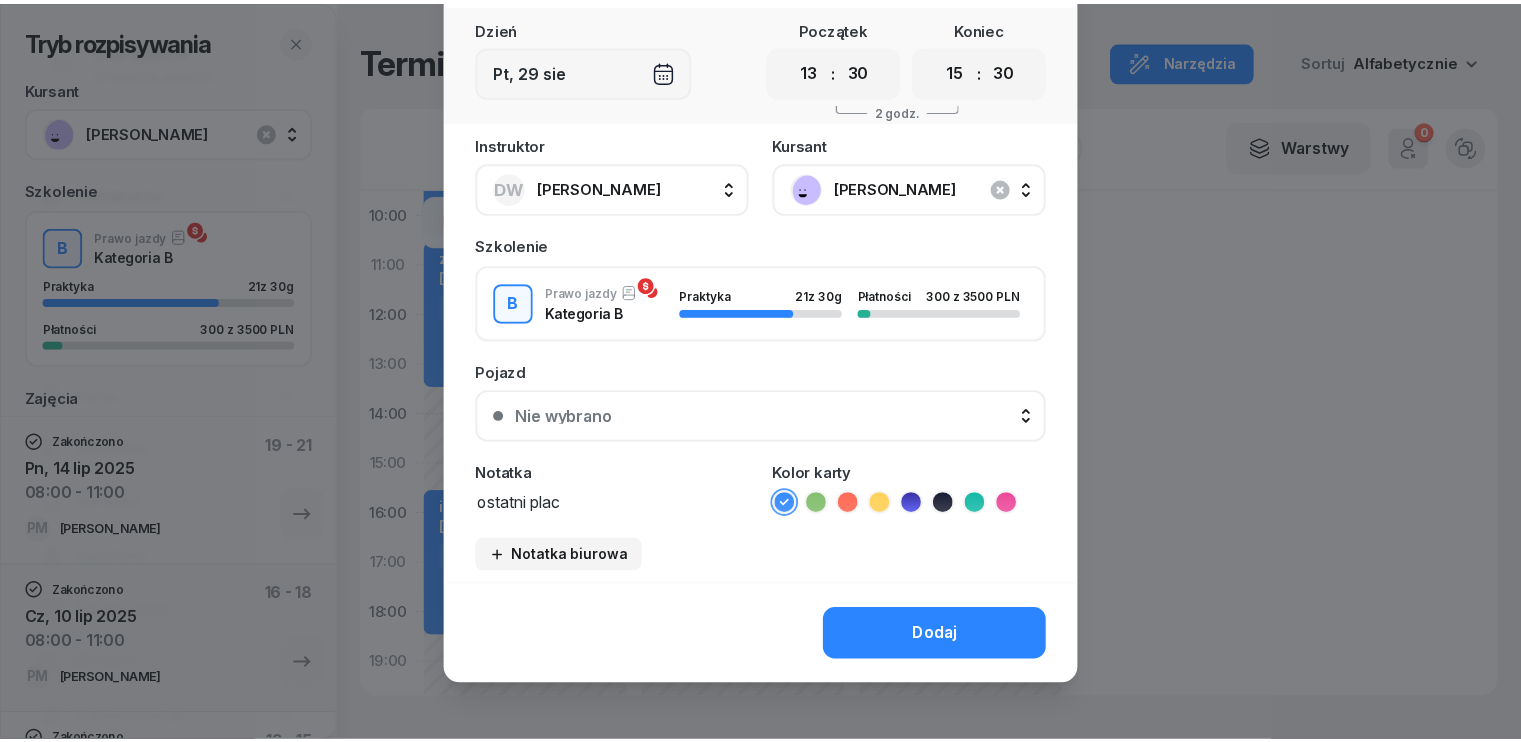 scroll, scrollTop: 112, scrollLeft: 0, axis: vertical 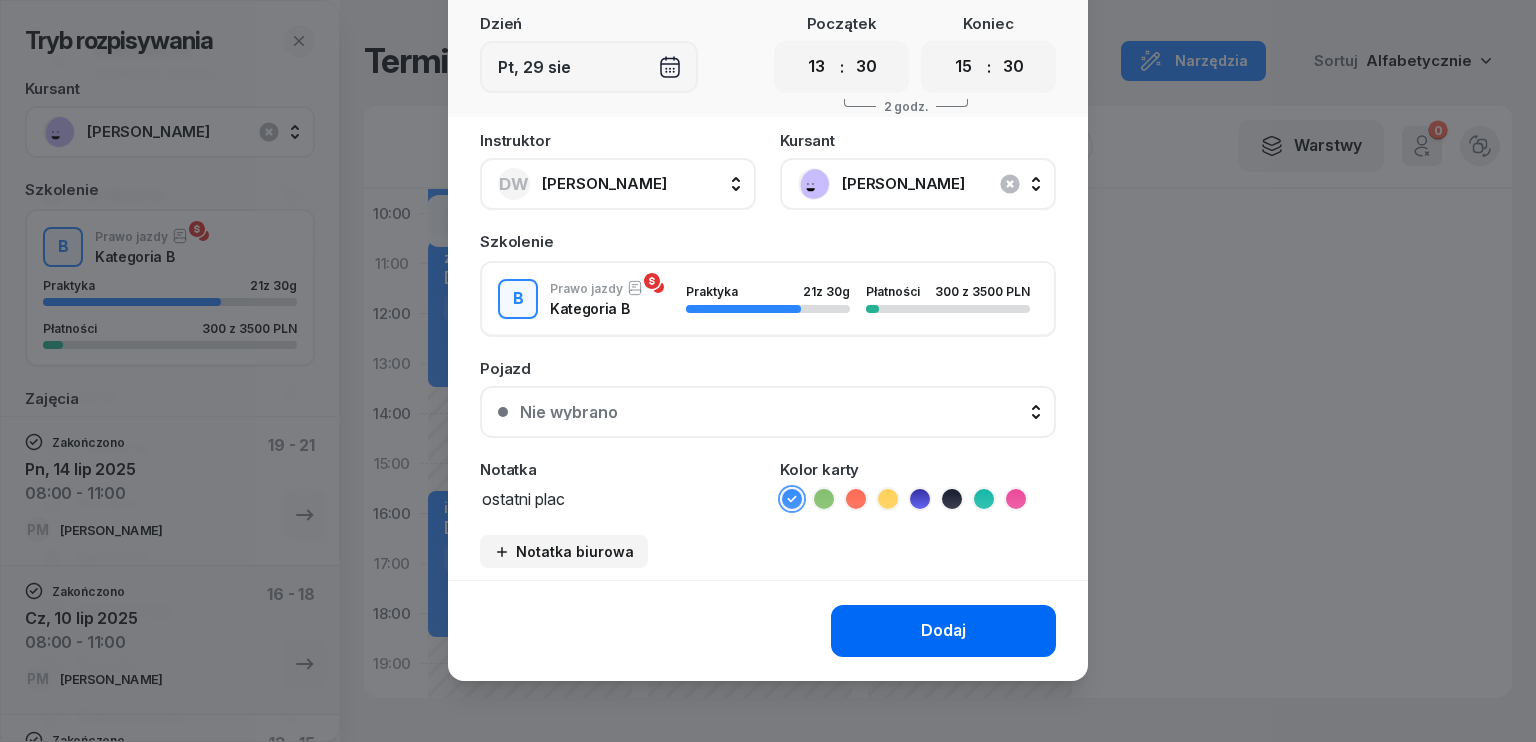 type on "ostatni plac" 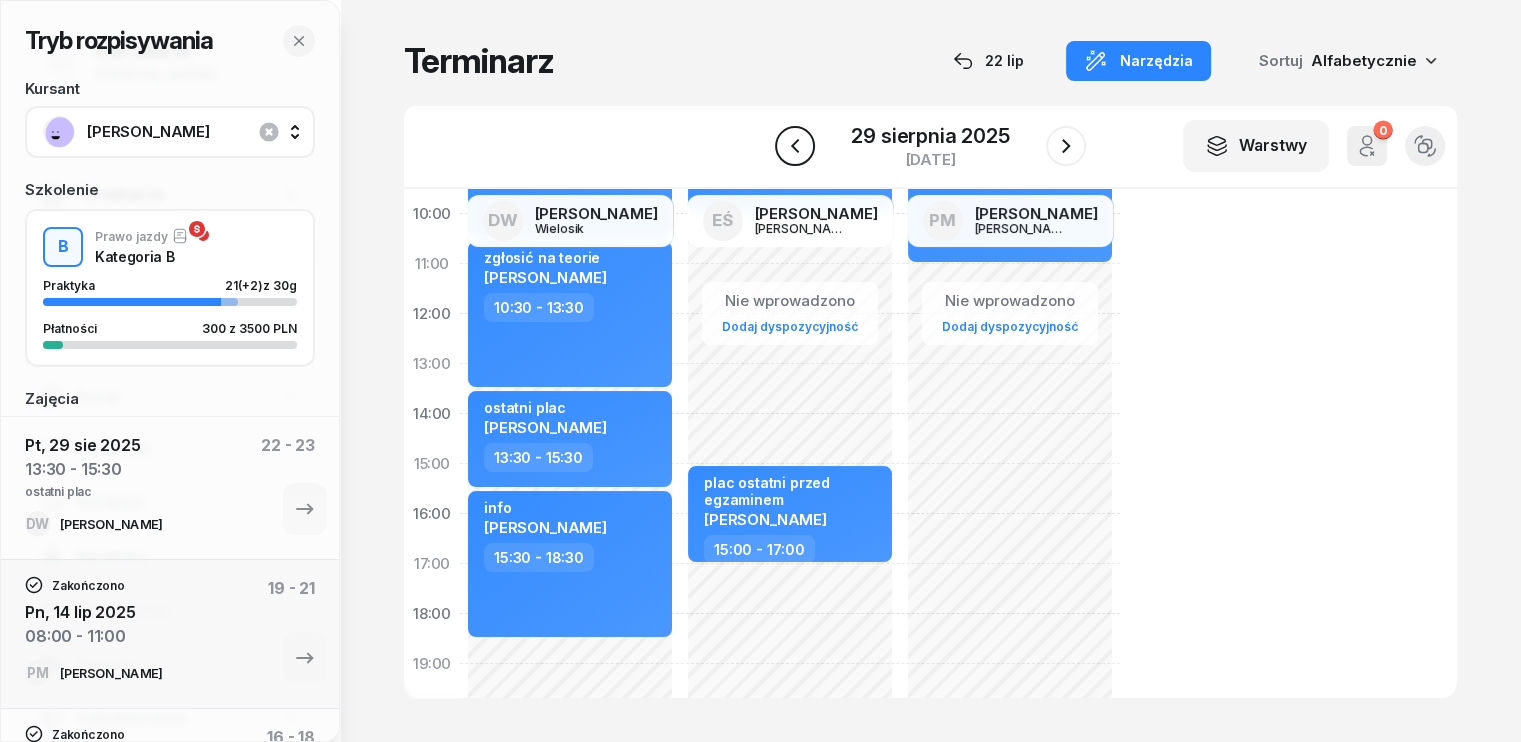 click 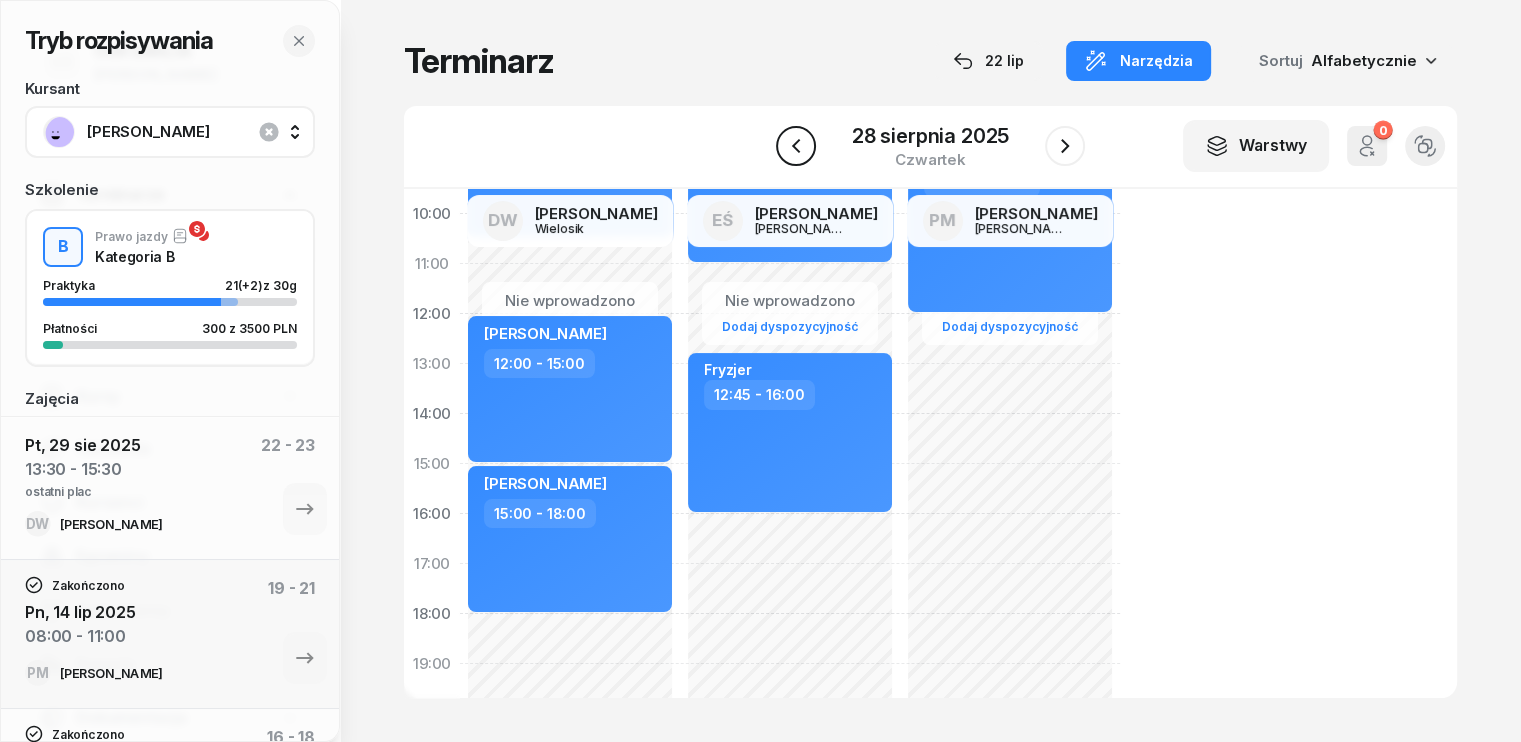 click at bounding box center (796, 146) 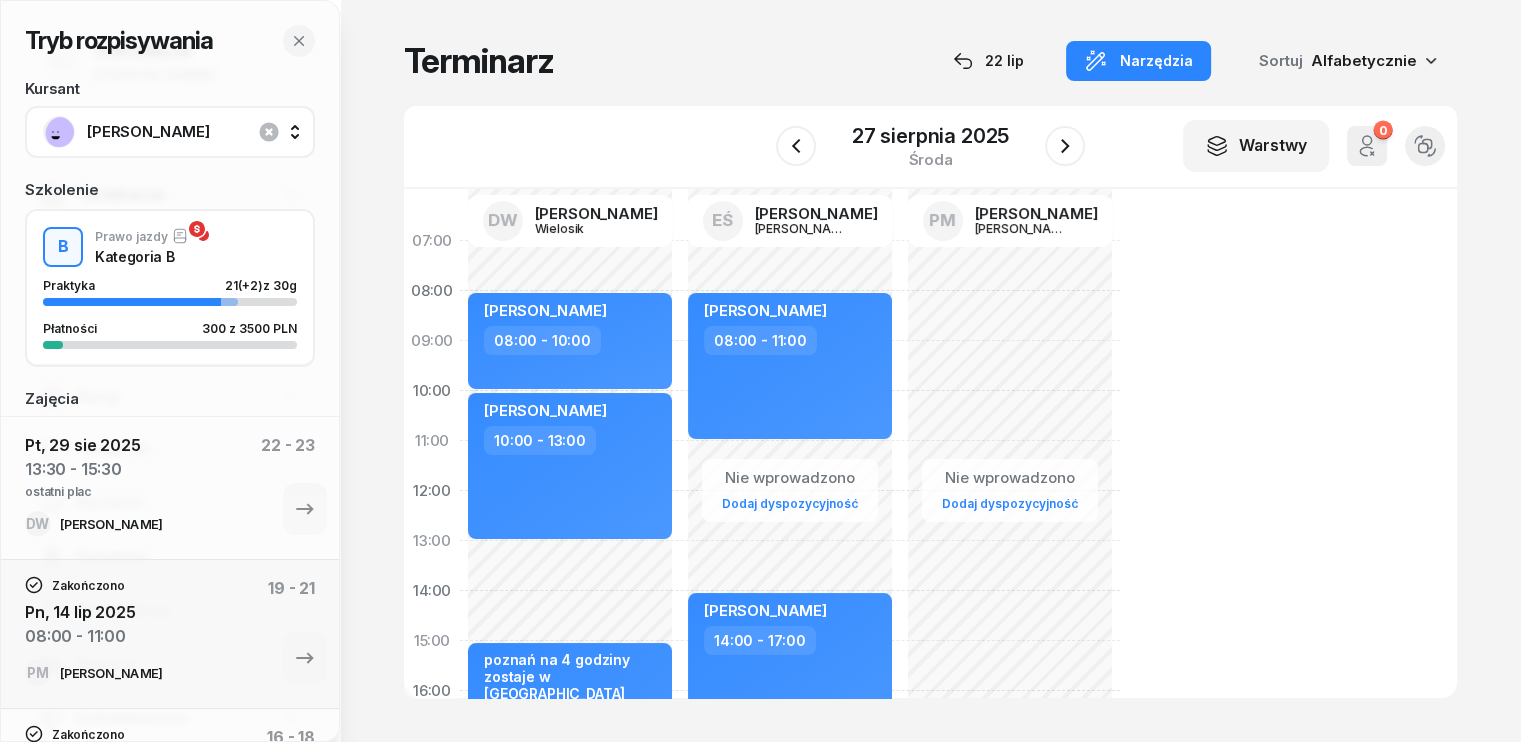 scroll, scrollTop: 0, scrollLeft: 0, axis: both 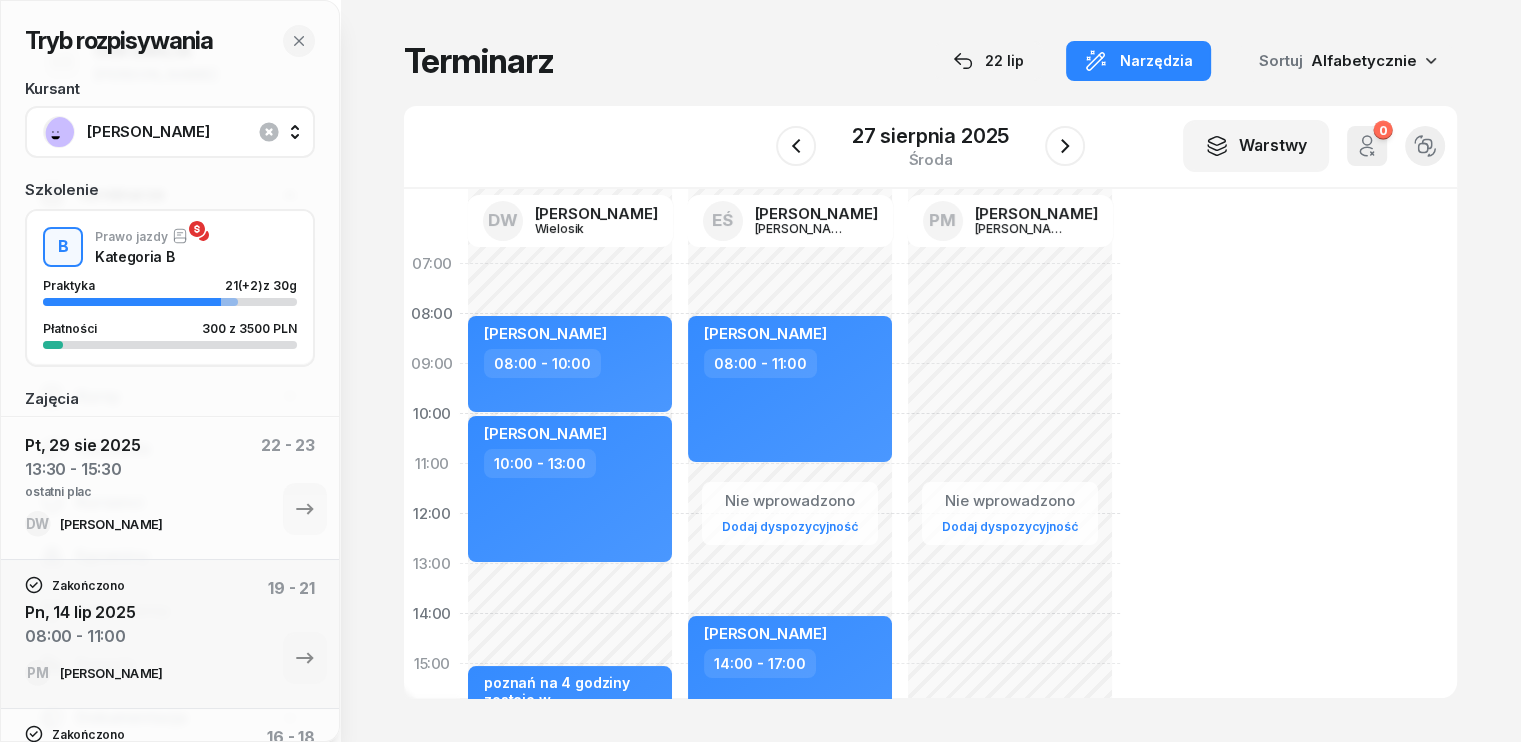 click on "Nie wprowadzono Dodaj dyspozycyjność" 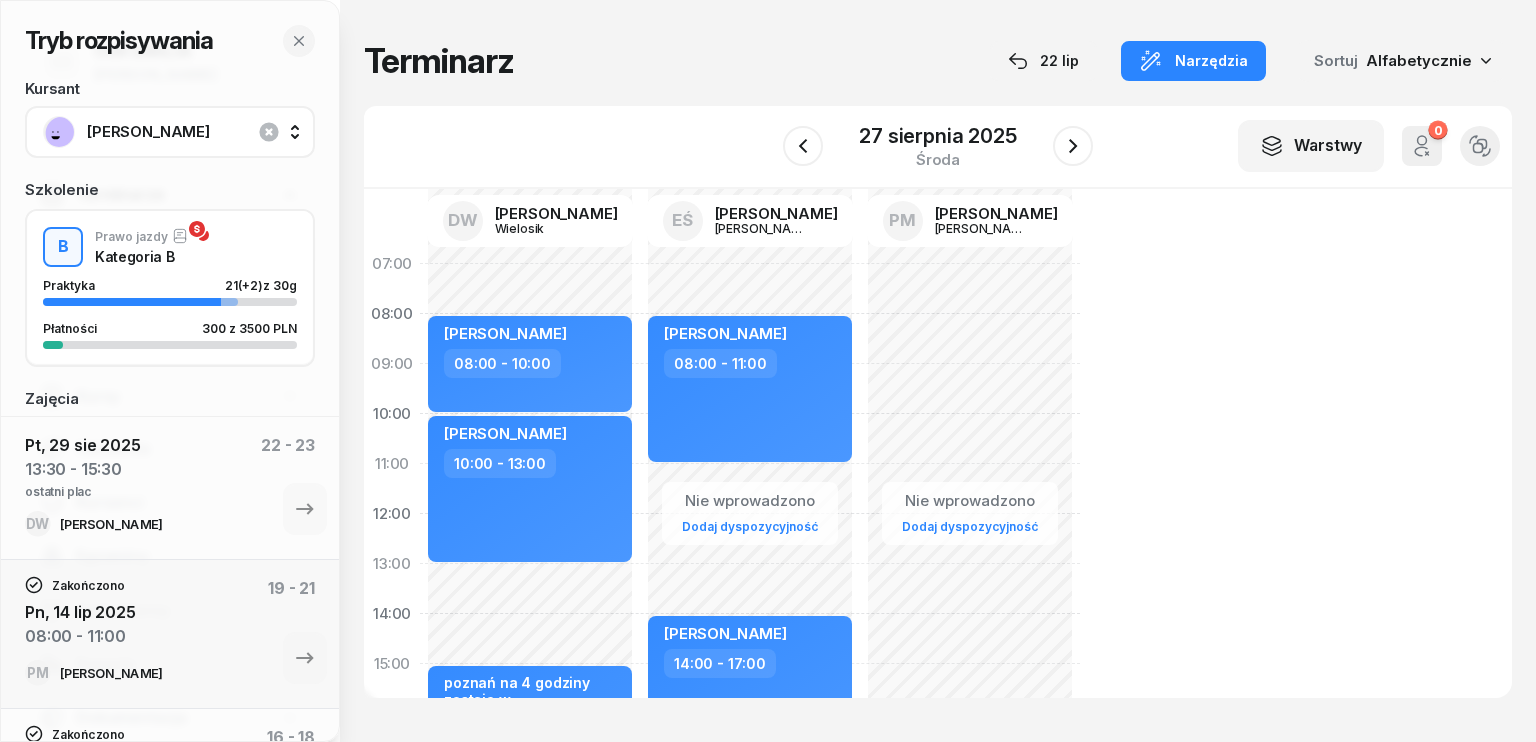 select on "08" 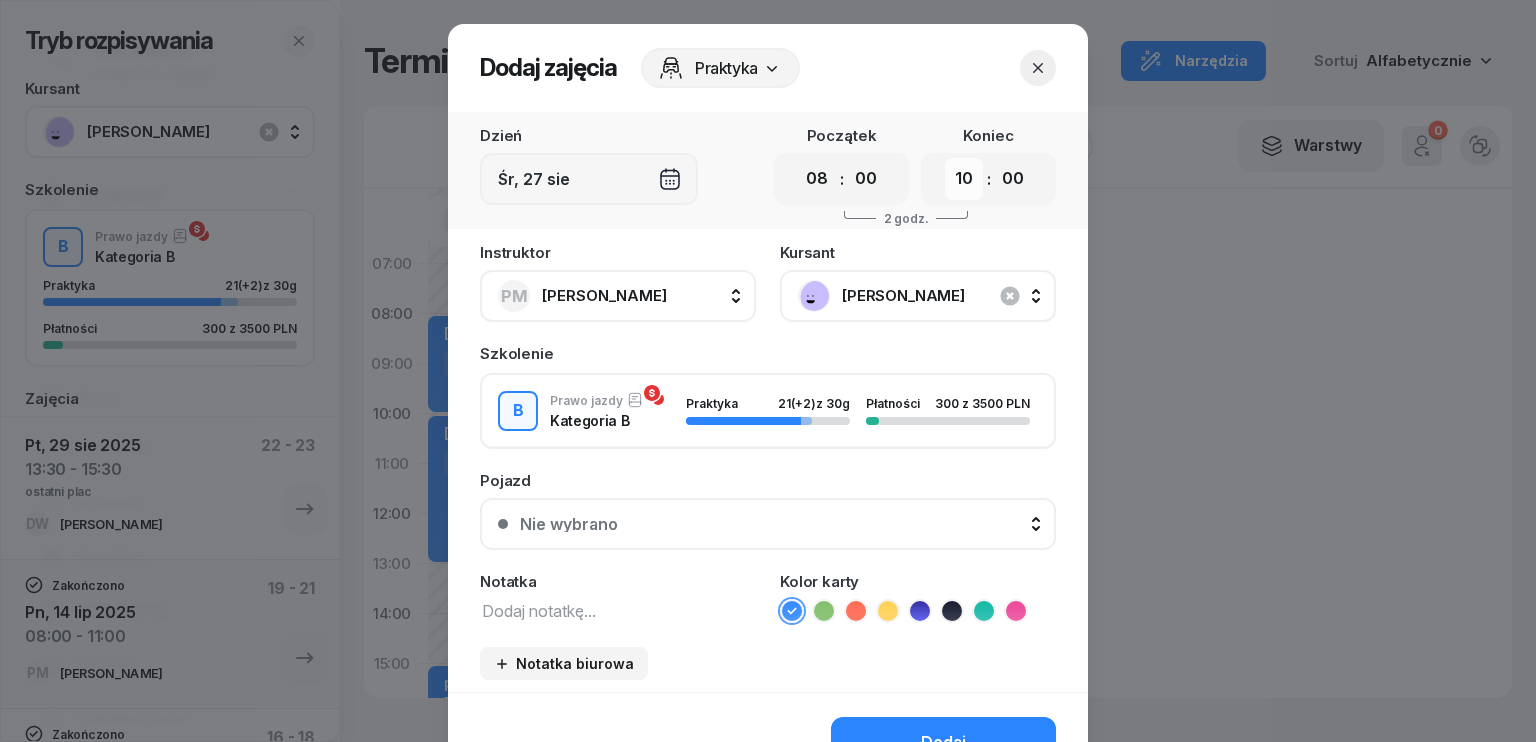 click on "00 01 02 03 04 05 06 07 08 09 10 11 12 13 14 15 16 17 18 19 20 21 22 23" at bounding box center (964, 179) 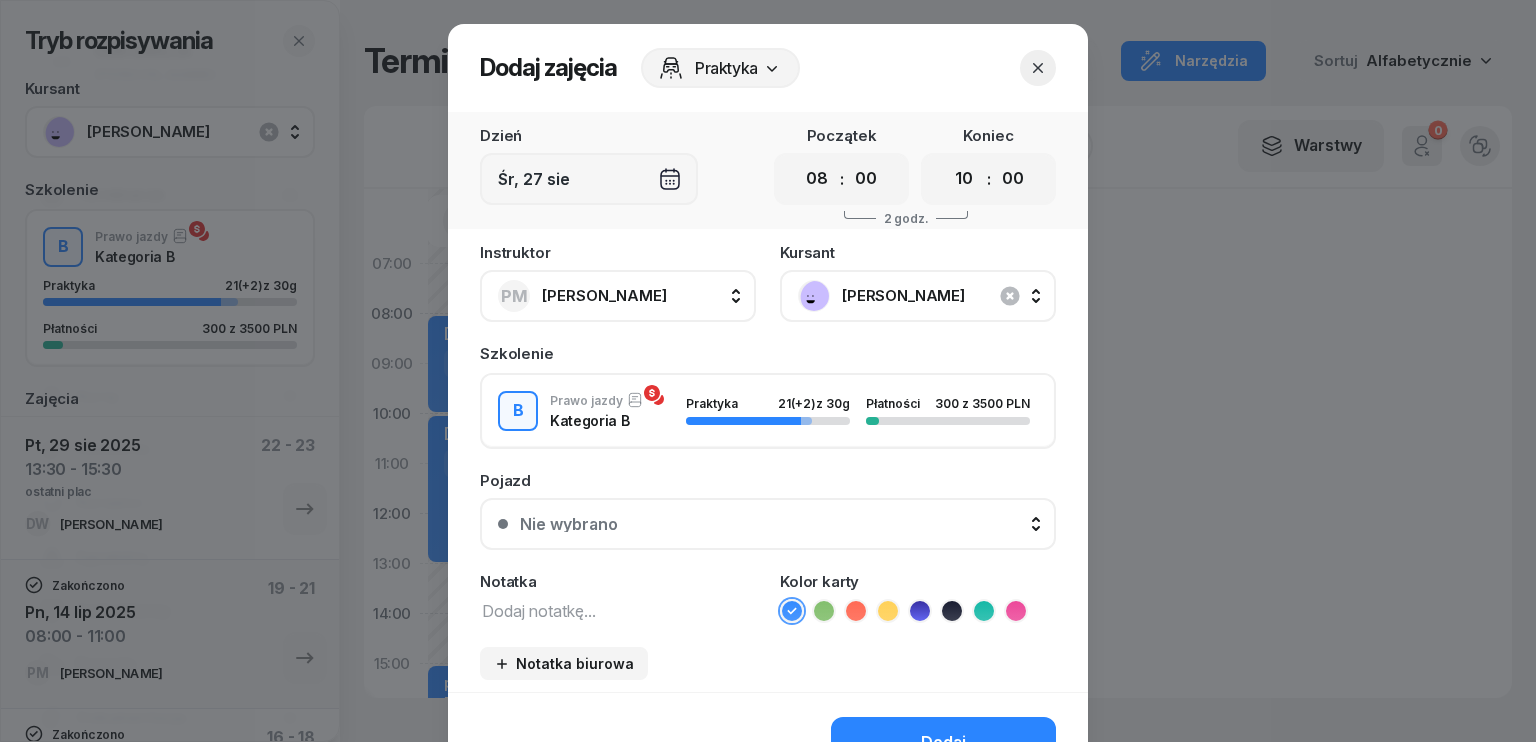 select on "11" 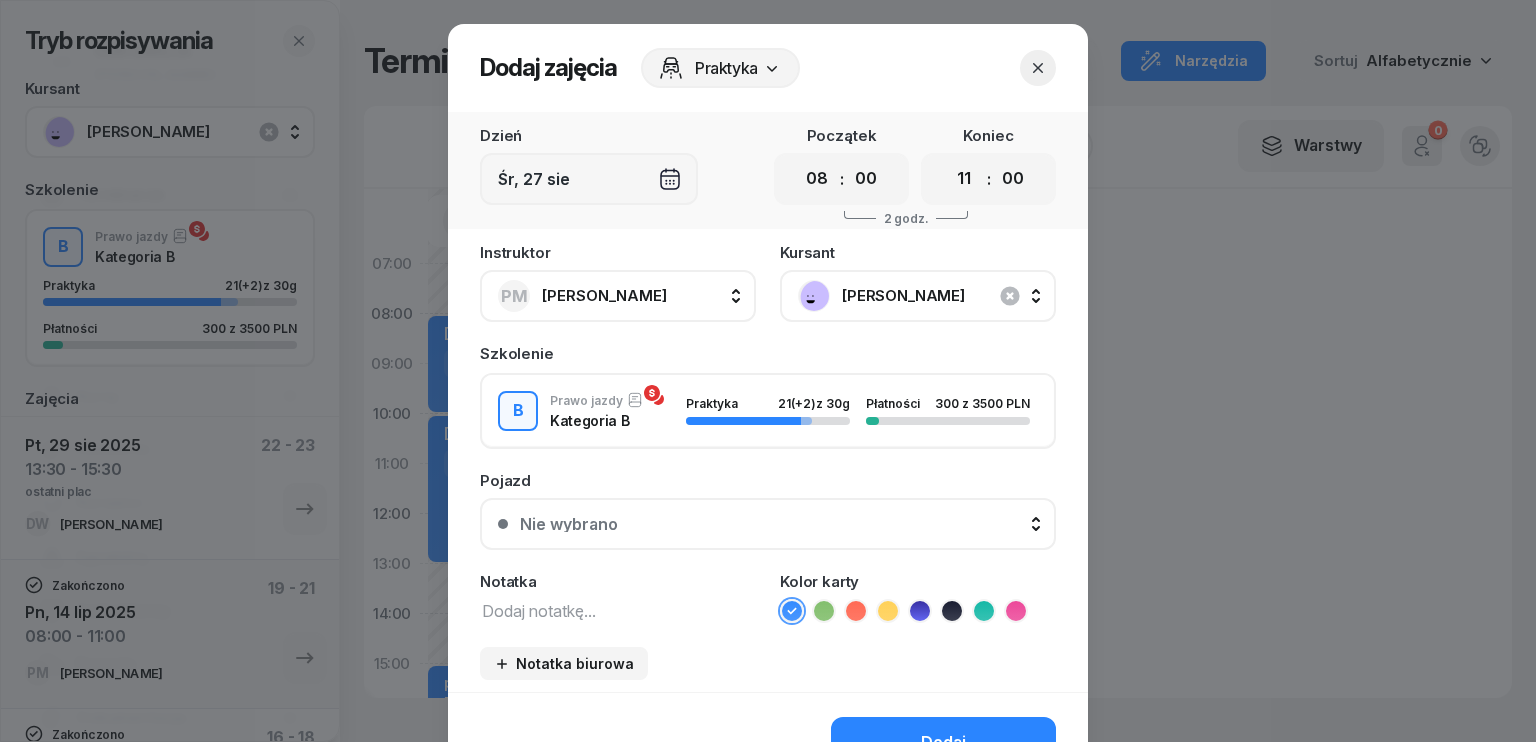 click on "00 01 02 03 04 05 06 07 08 09 10 11 12 13 14 15 16 17 18 19 20 21 22 23" at bounding box center [964, 179] 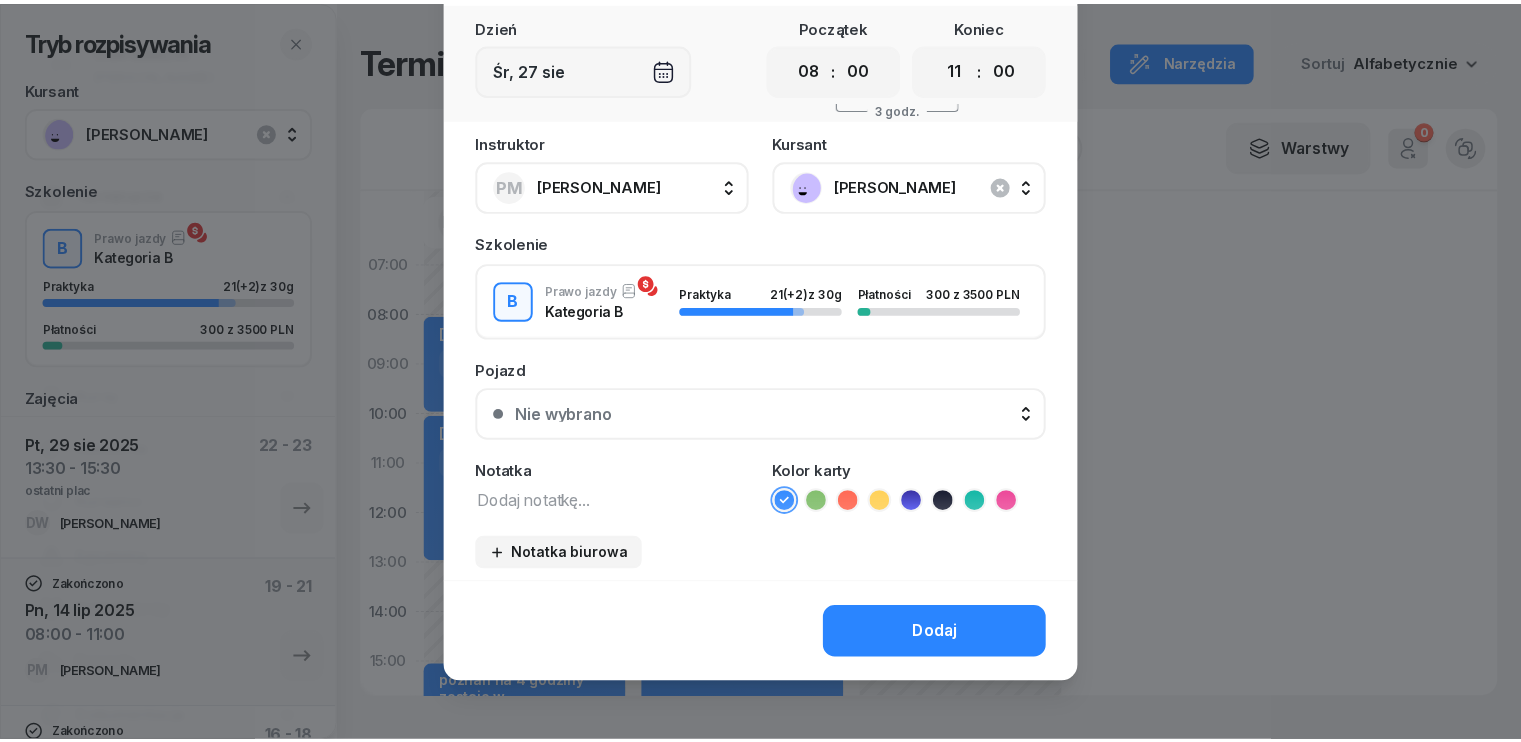 scroll, scrollTop: 112, scrollLeft: 0, axis: vertical 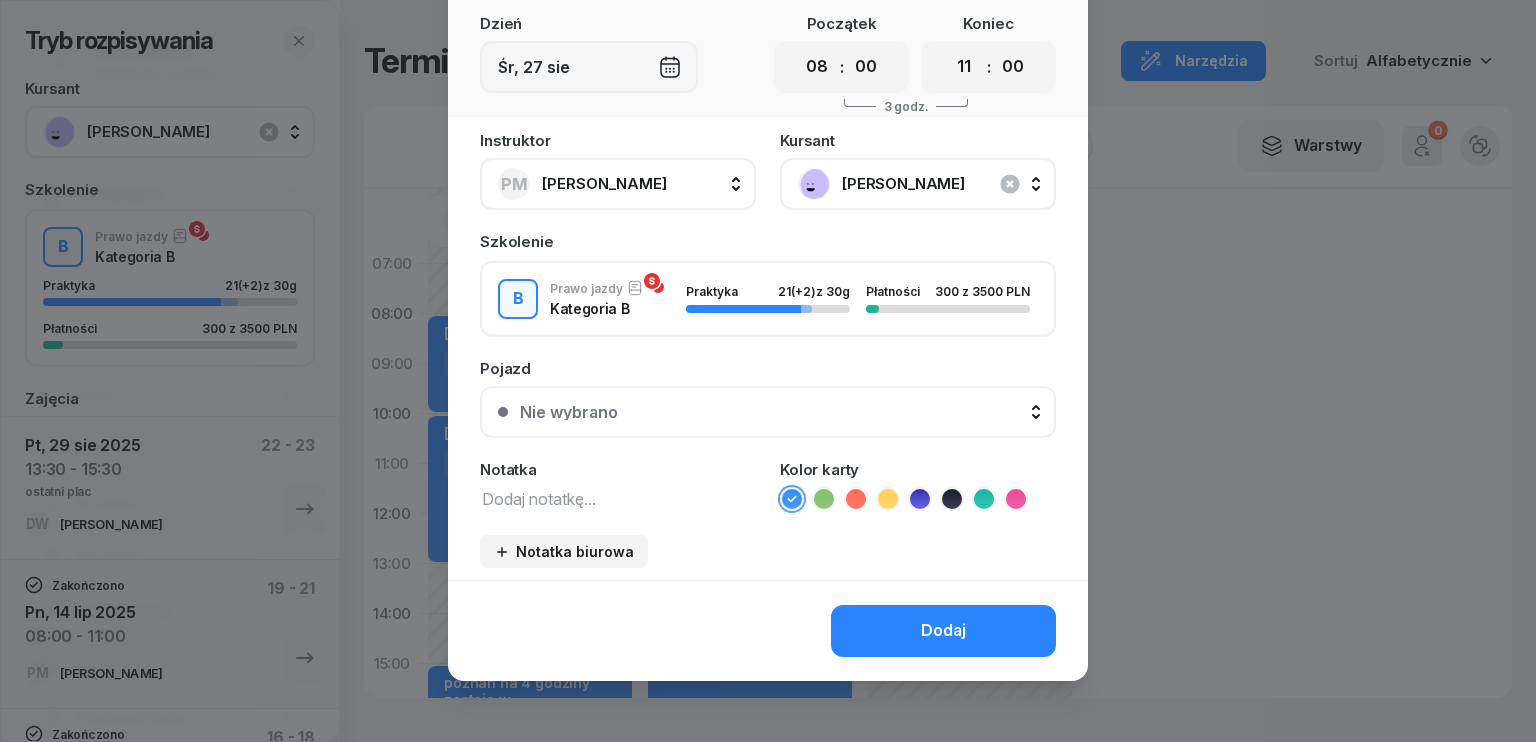 drag, startPoint x: 930, startPoint y: 627, endPoint x: 930, endPoint y: 602, distance: 25 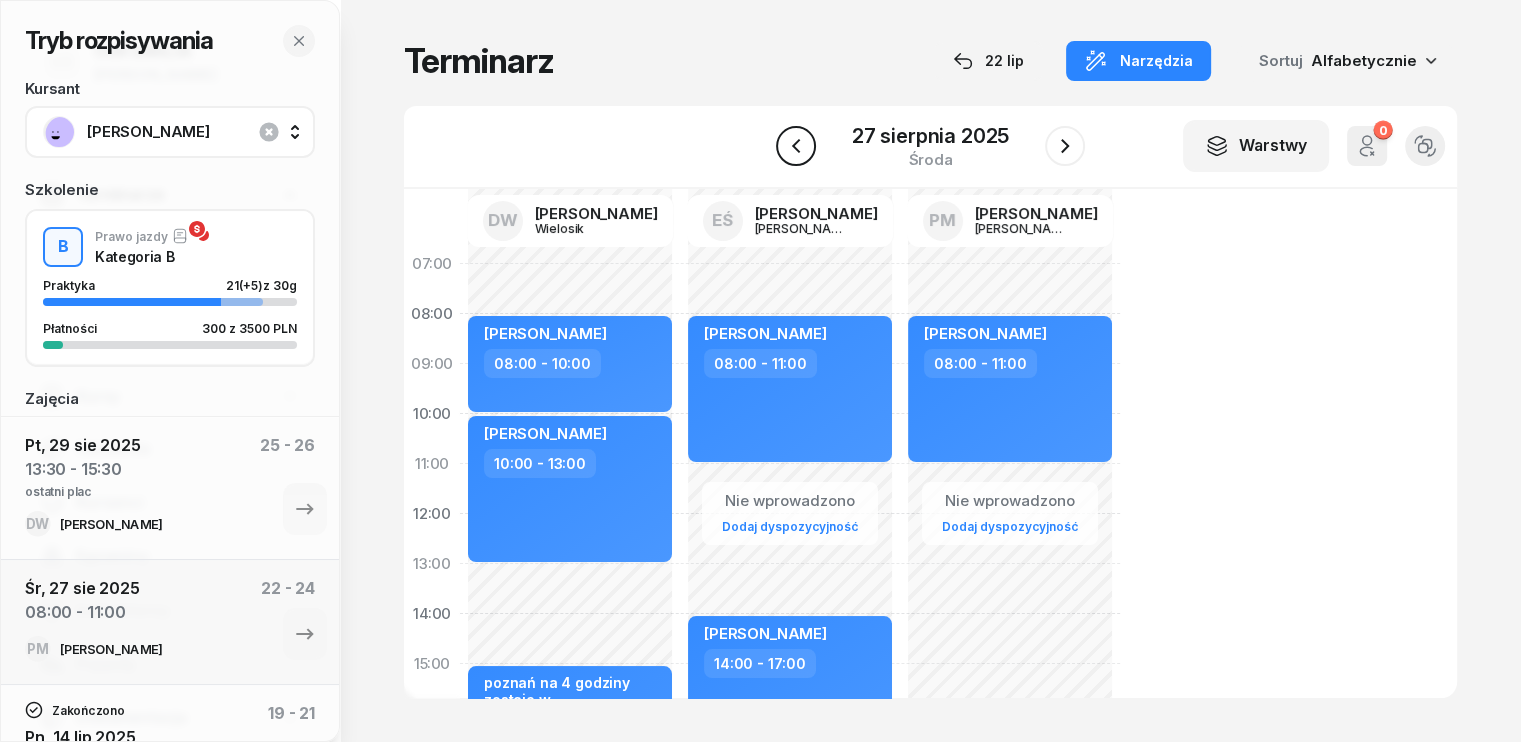 click 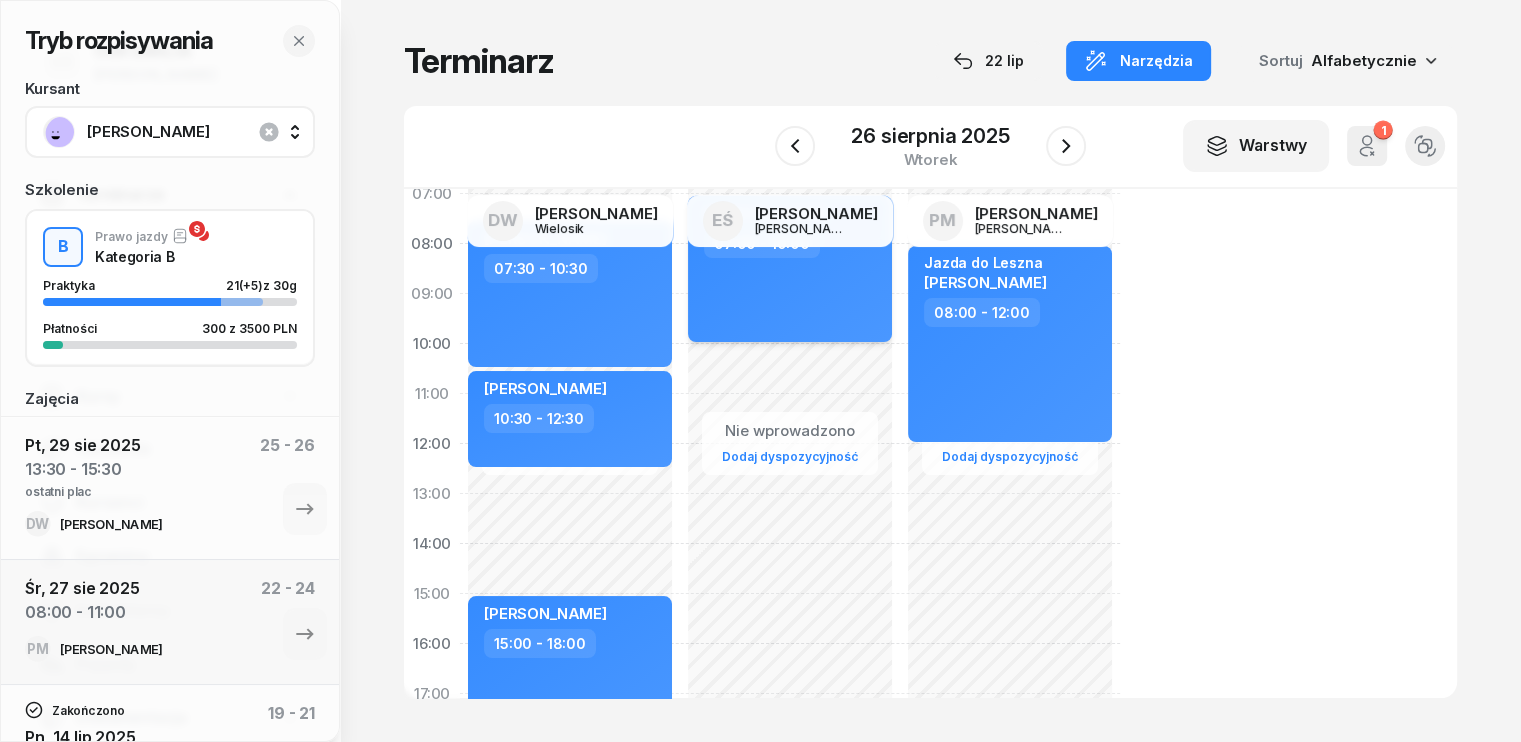 scroll, scrollTop: 100, scrollLeft: 0, axis: vertical 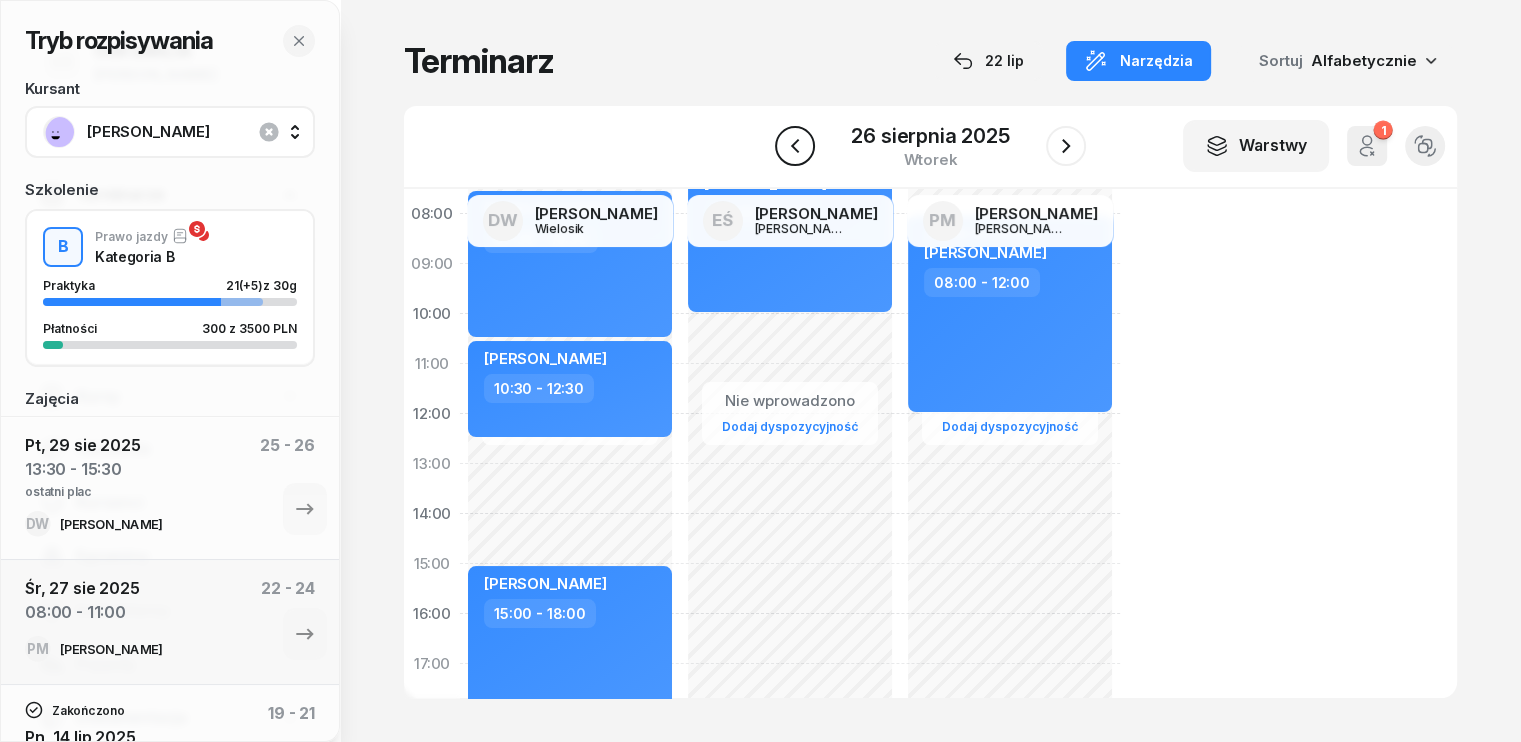 click 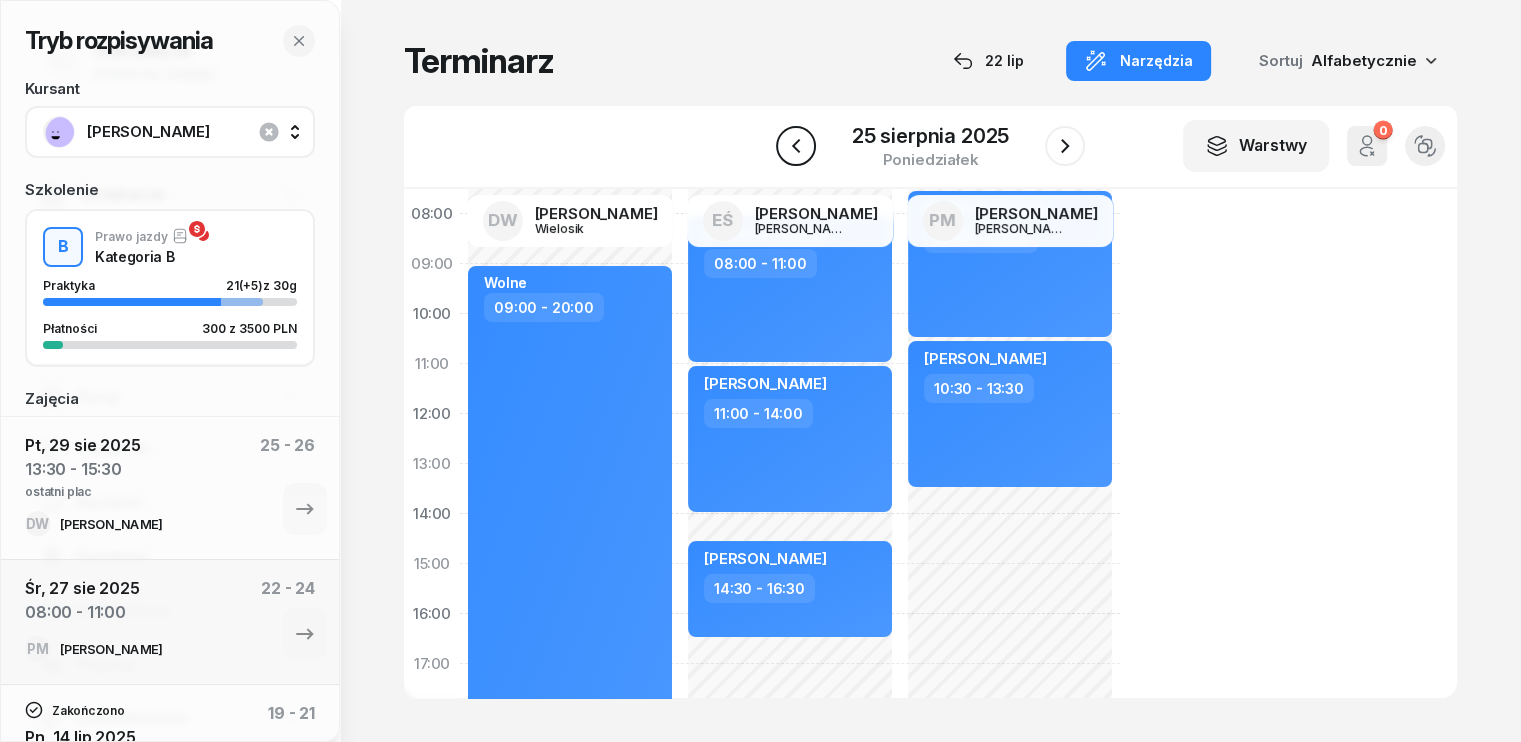 click 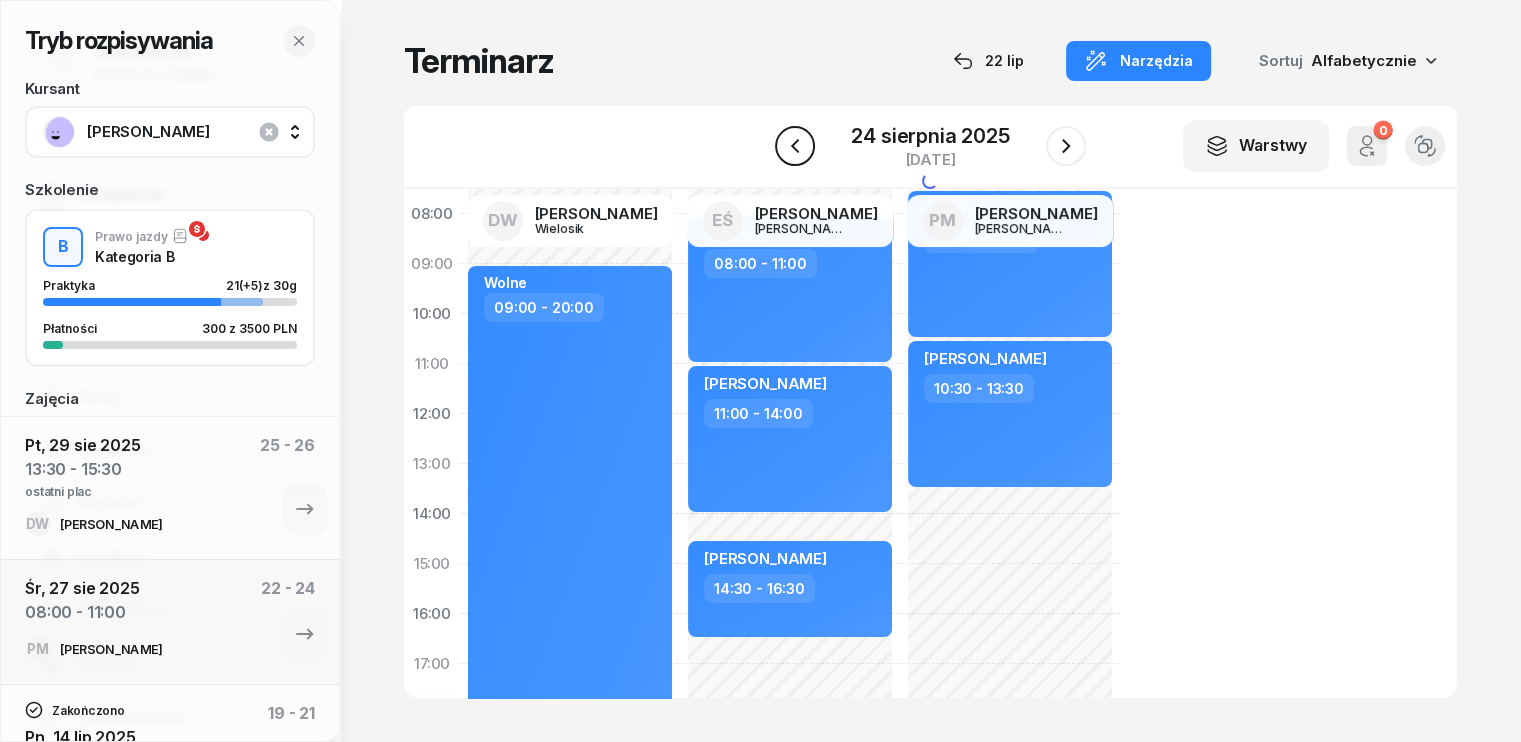 click 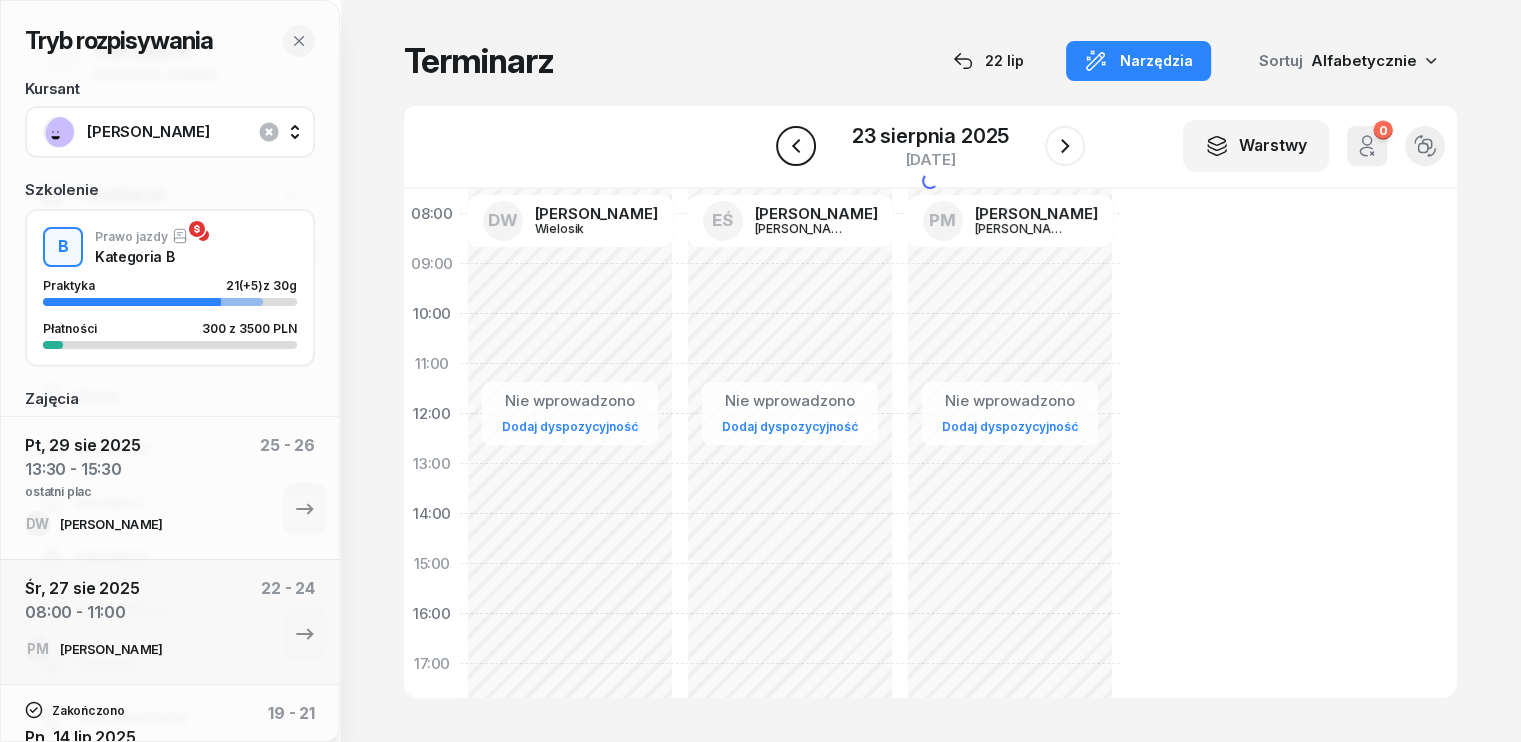 click 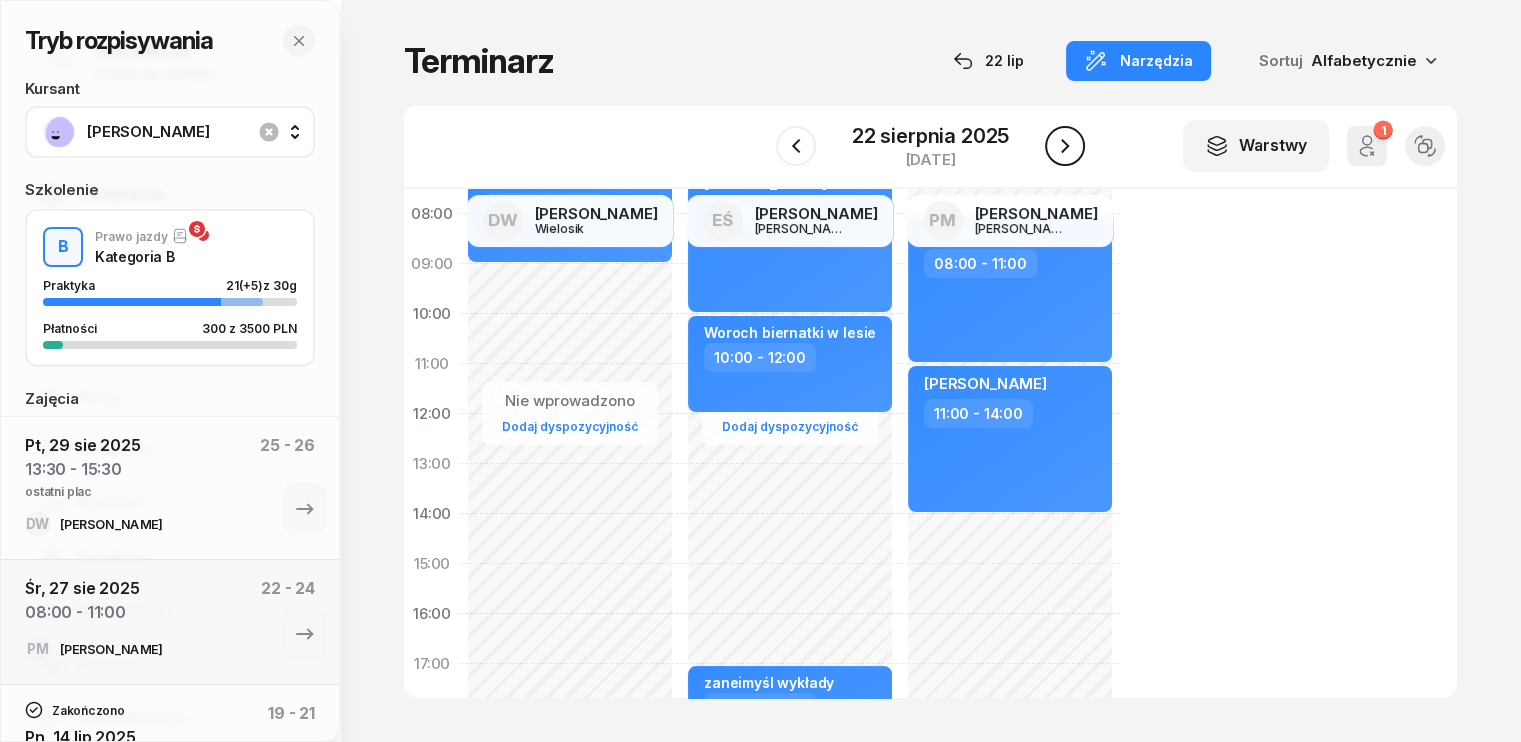 click 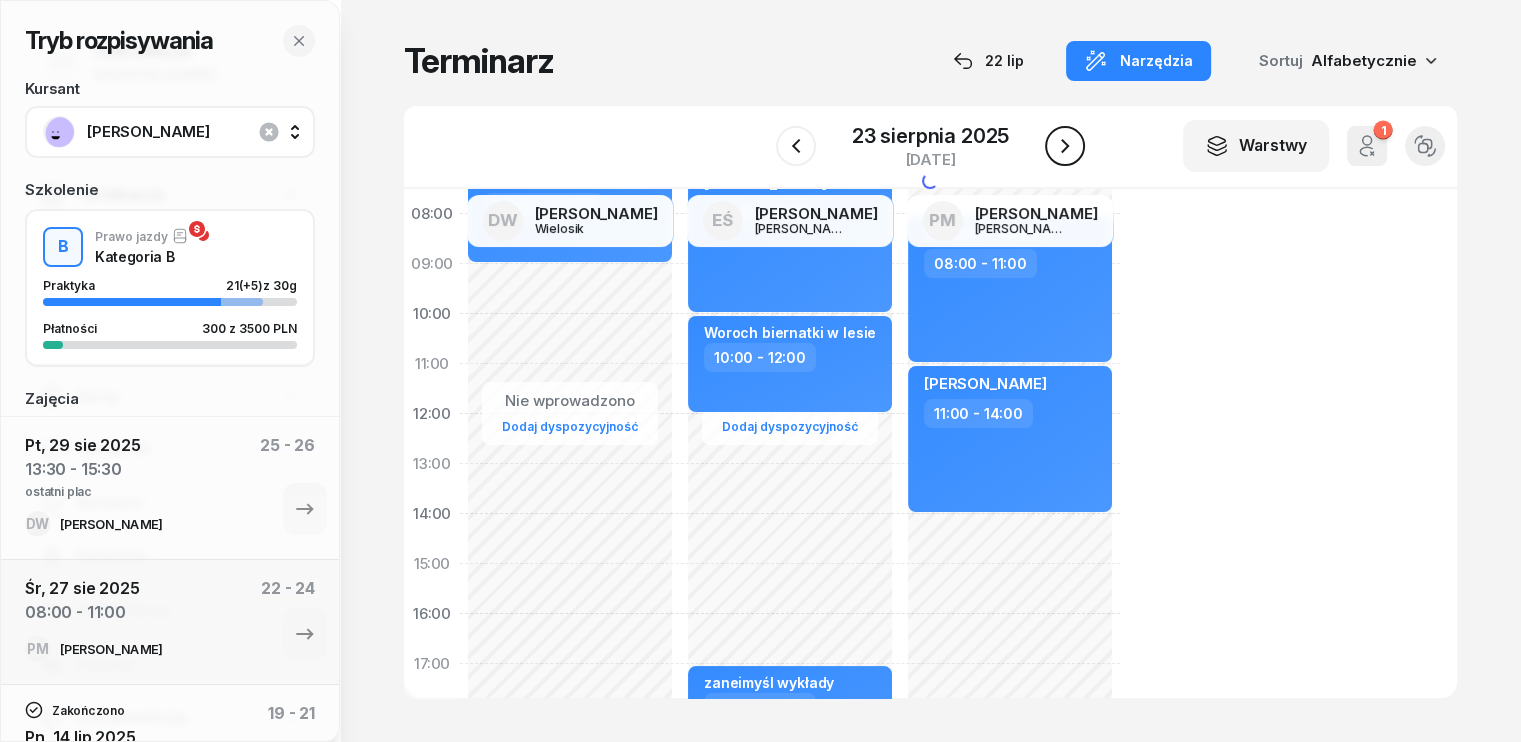 click 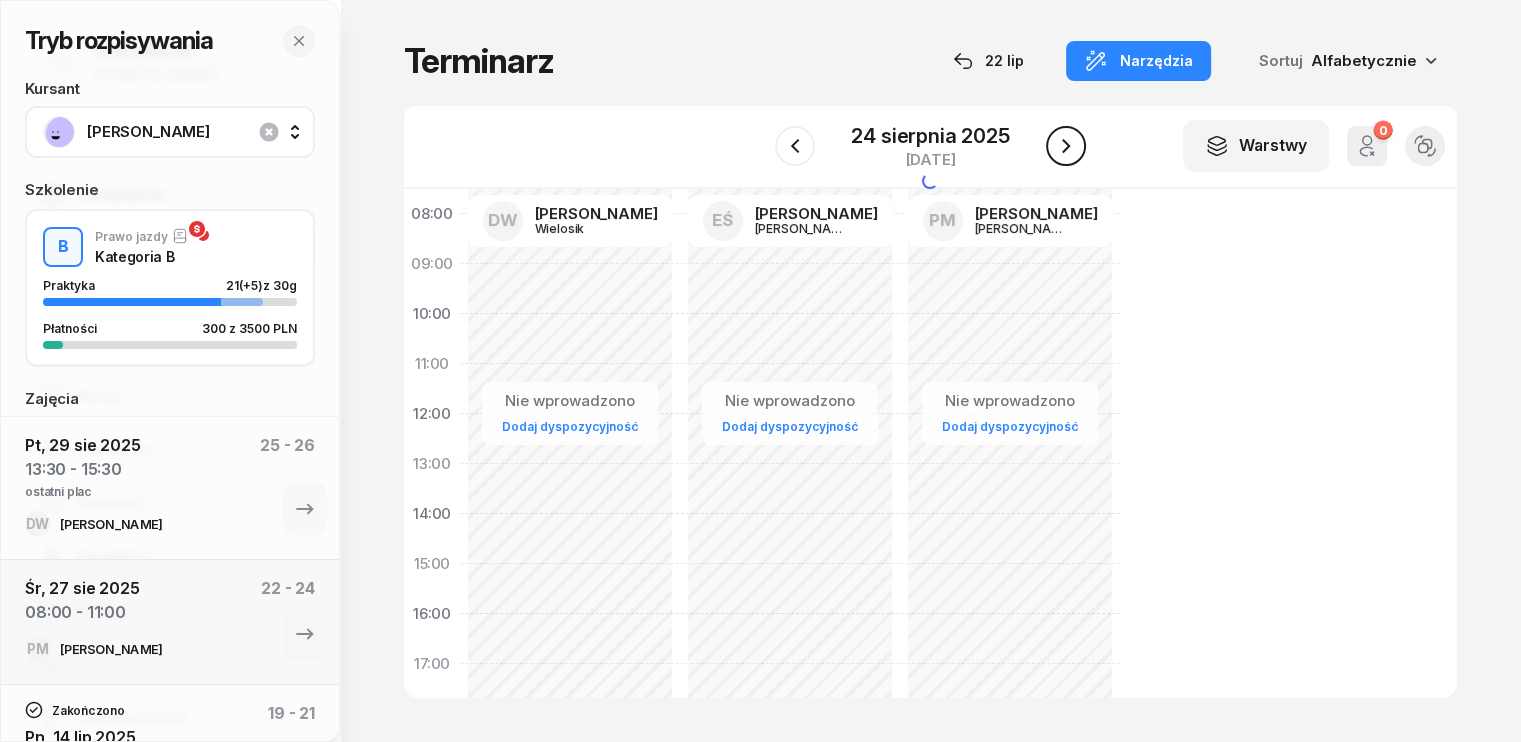 click 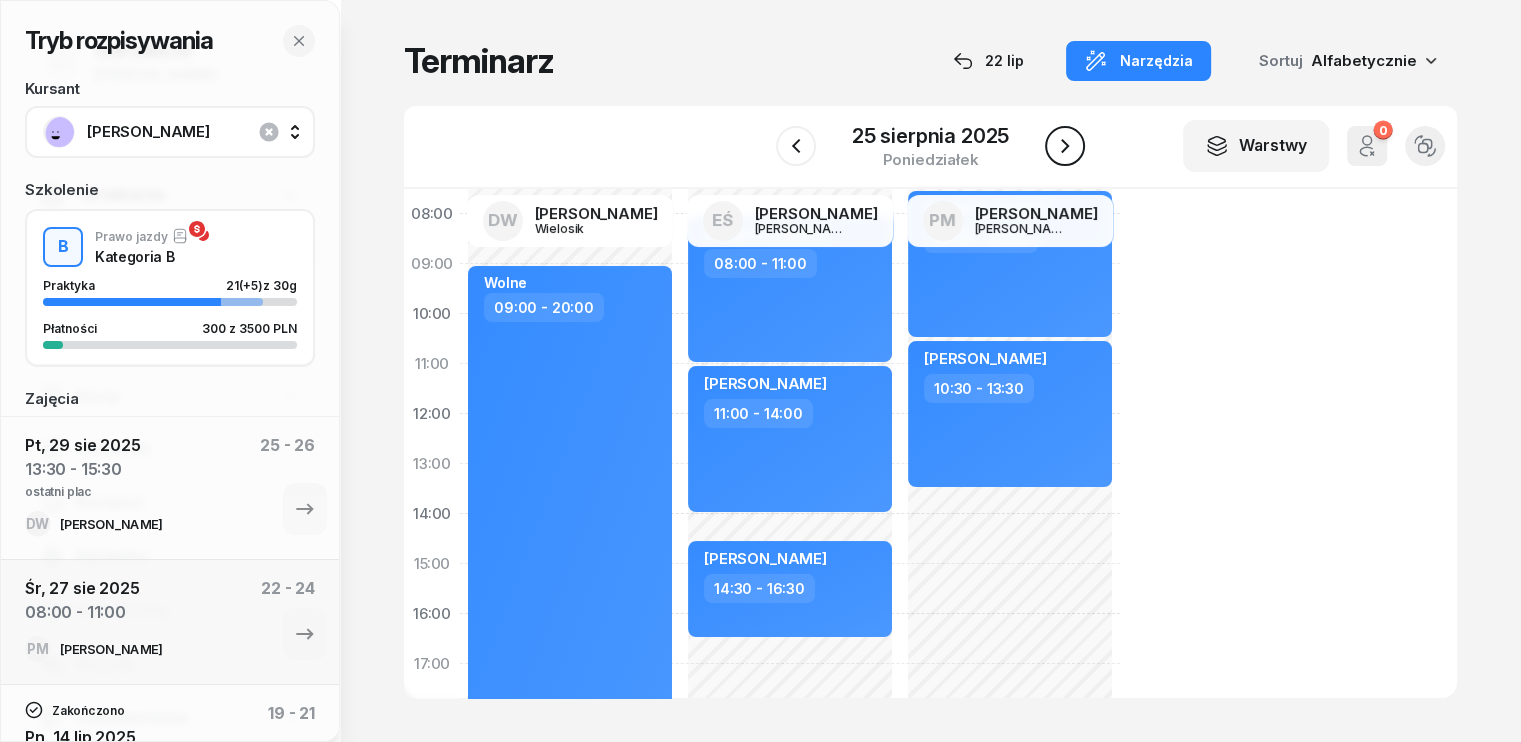 click 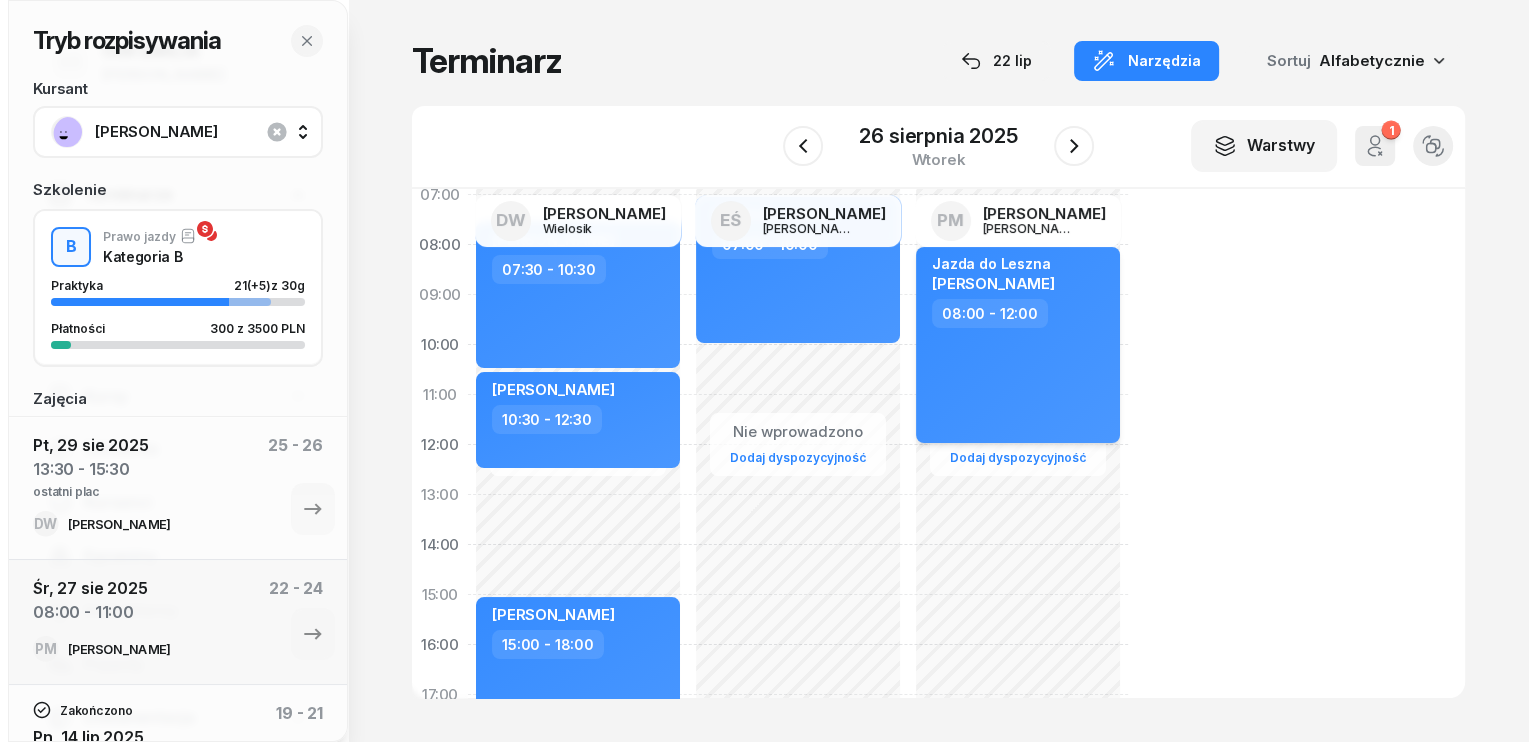 scroll, scrollTop: 100, scrollLeft: 0, axis: vertical 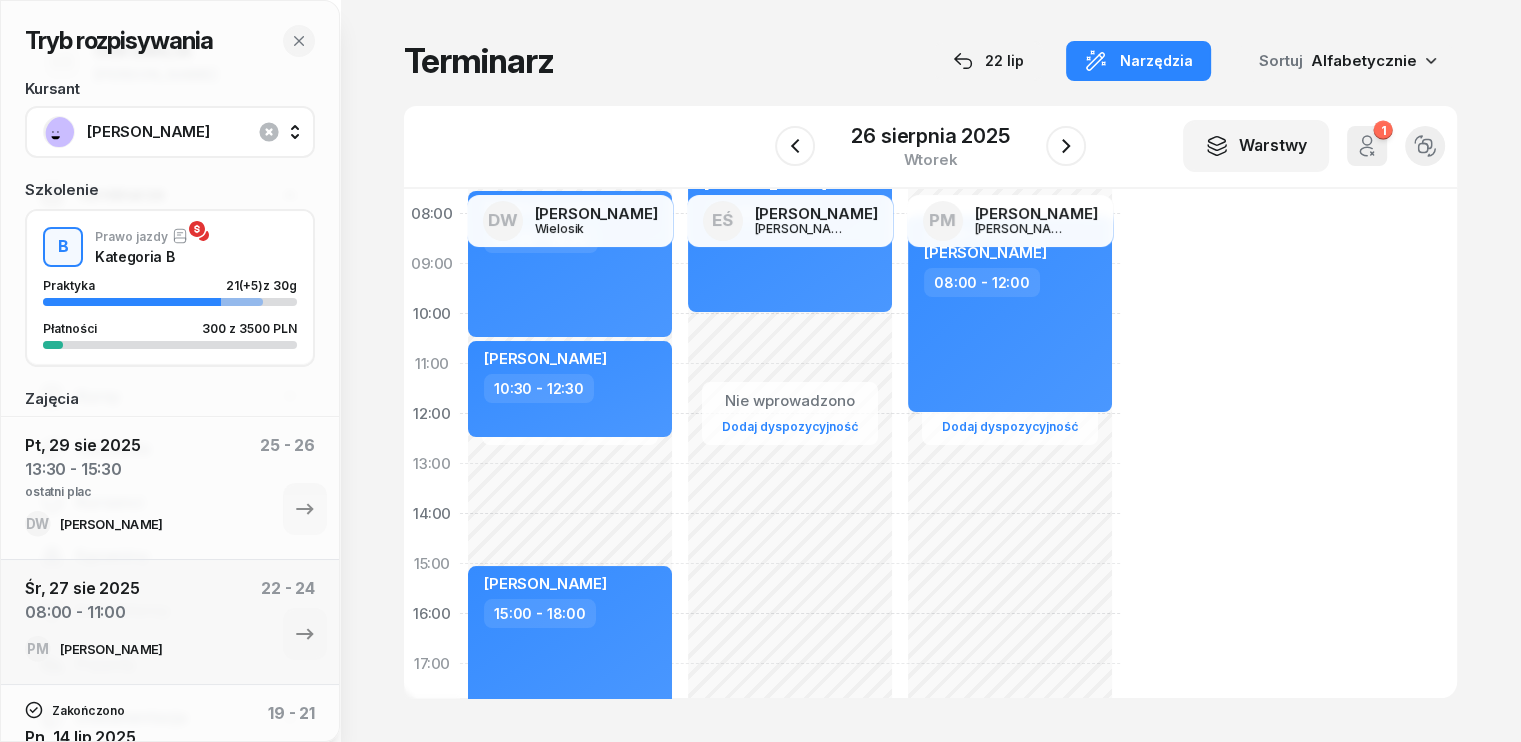 click on "Nie wprowadzono Dodaj dyspozycyjność Jazda do Leszna  [PERSON_NAME]  08:00 - 12:00" 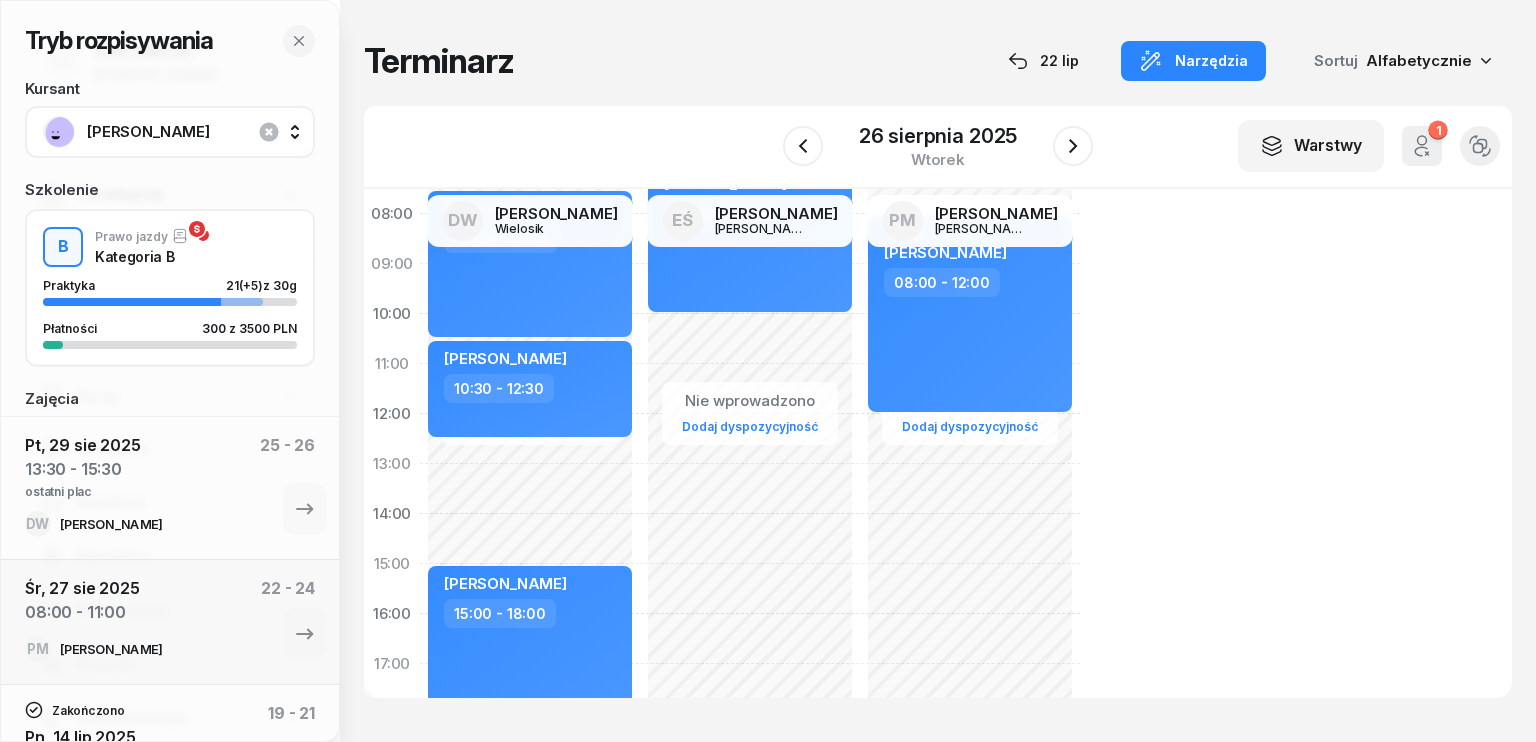 select on "12" 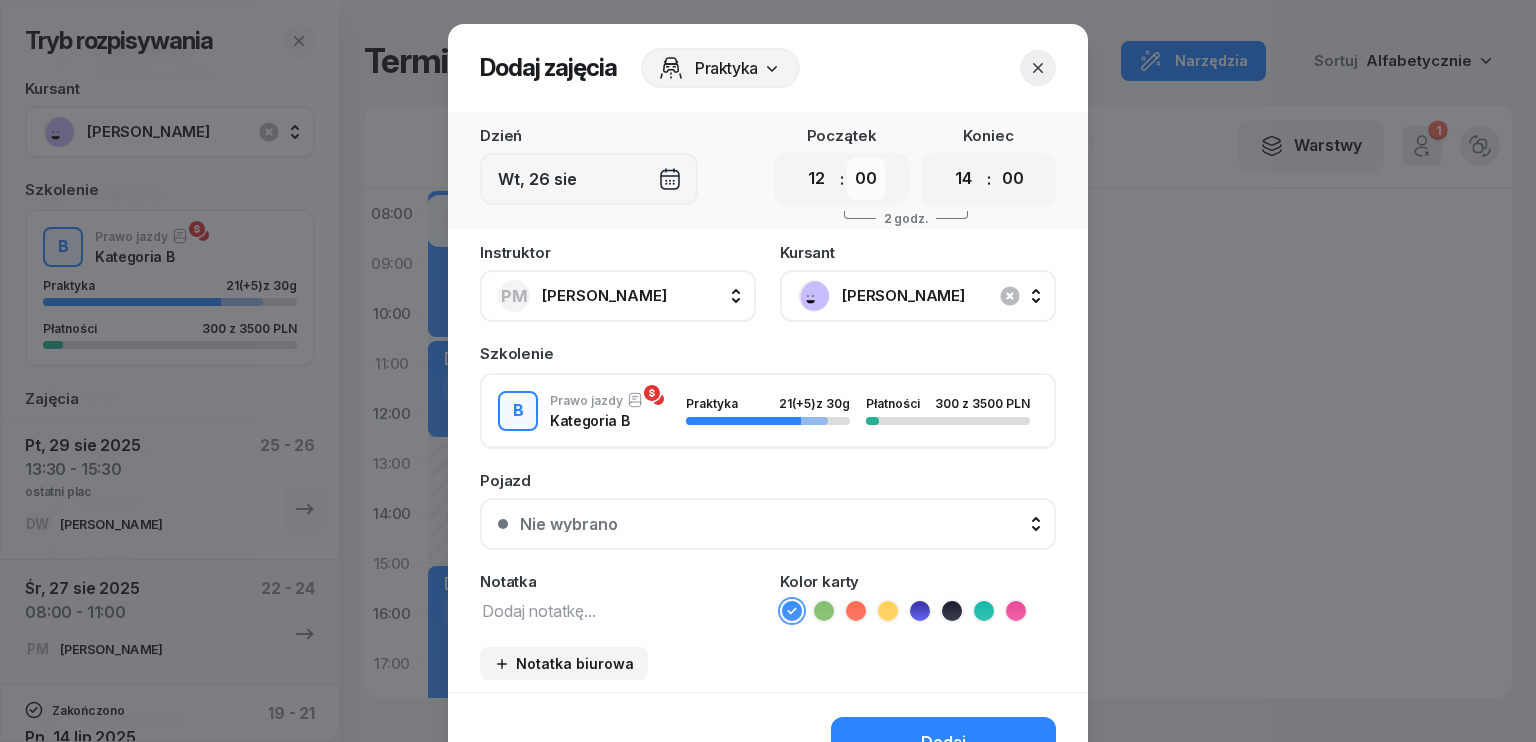 drag, startPoint x: 869, startPoint y: 179, endPoint x: 866, endPoint y: 194, distance: 15.297058 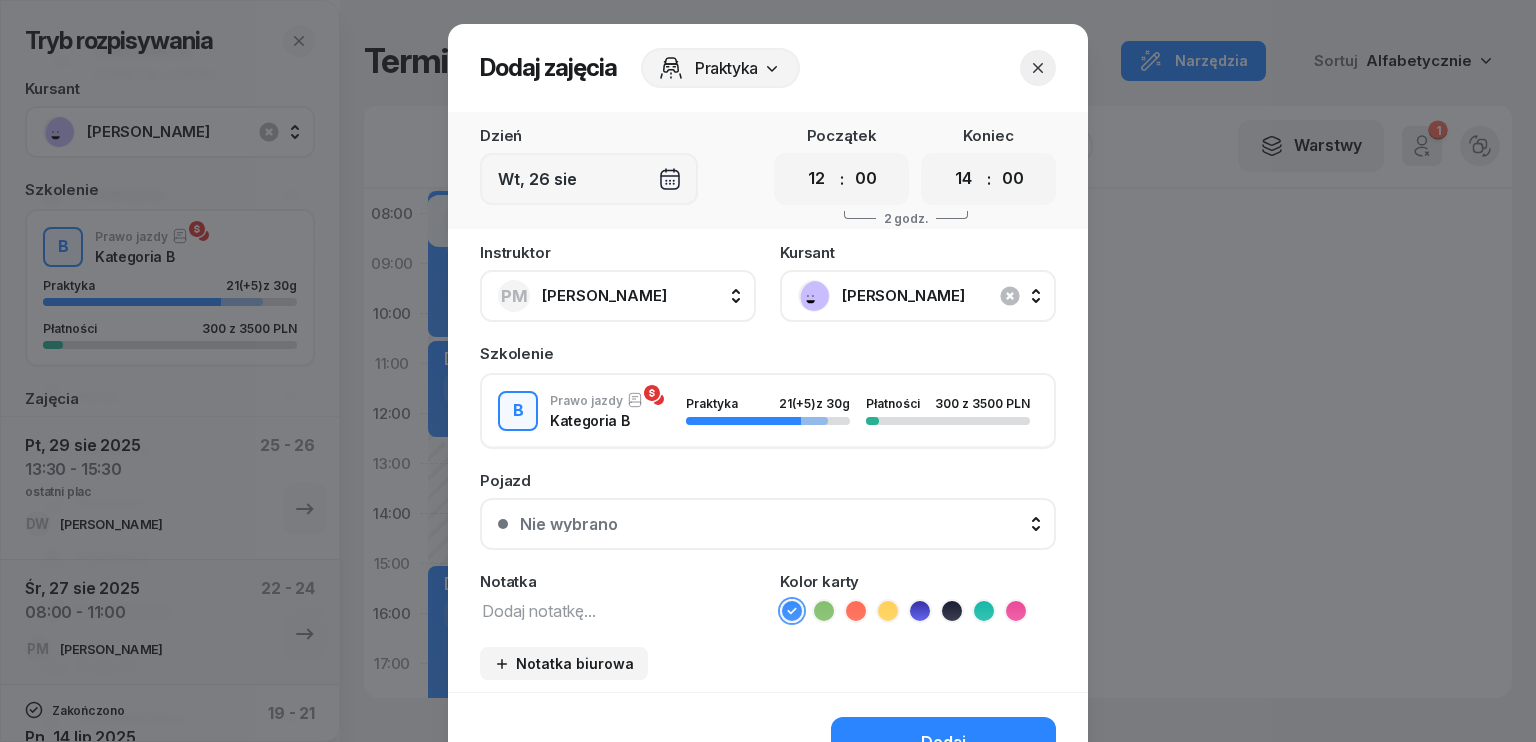 select on "30" 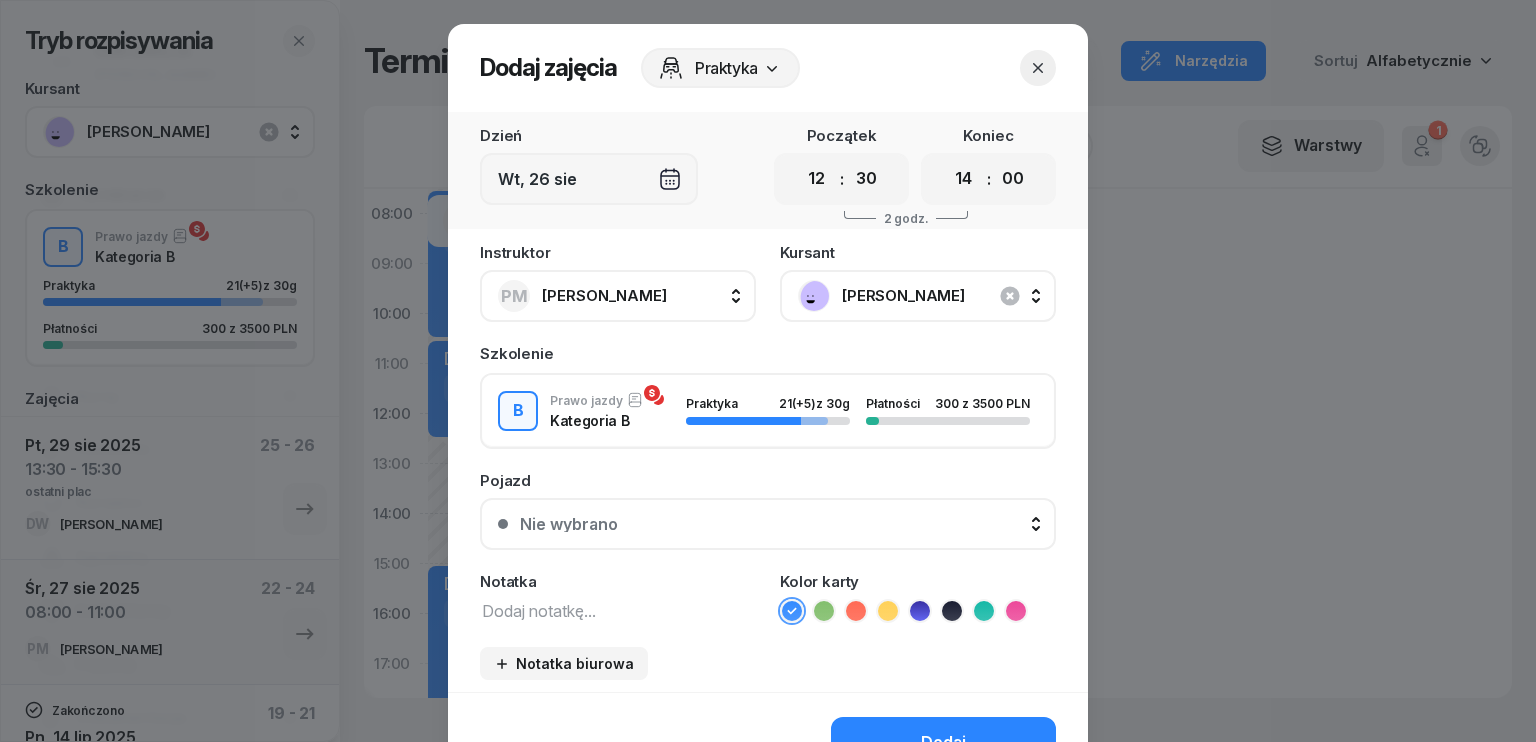 click on "00 05 10 15 20 25 30 35 40 45 50 55" at bounding box center (866, 179) 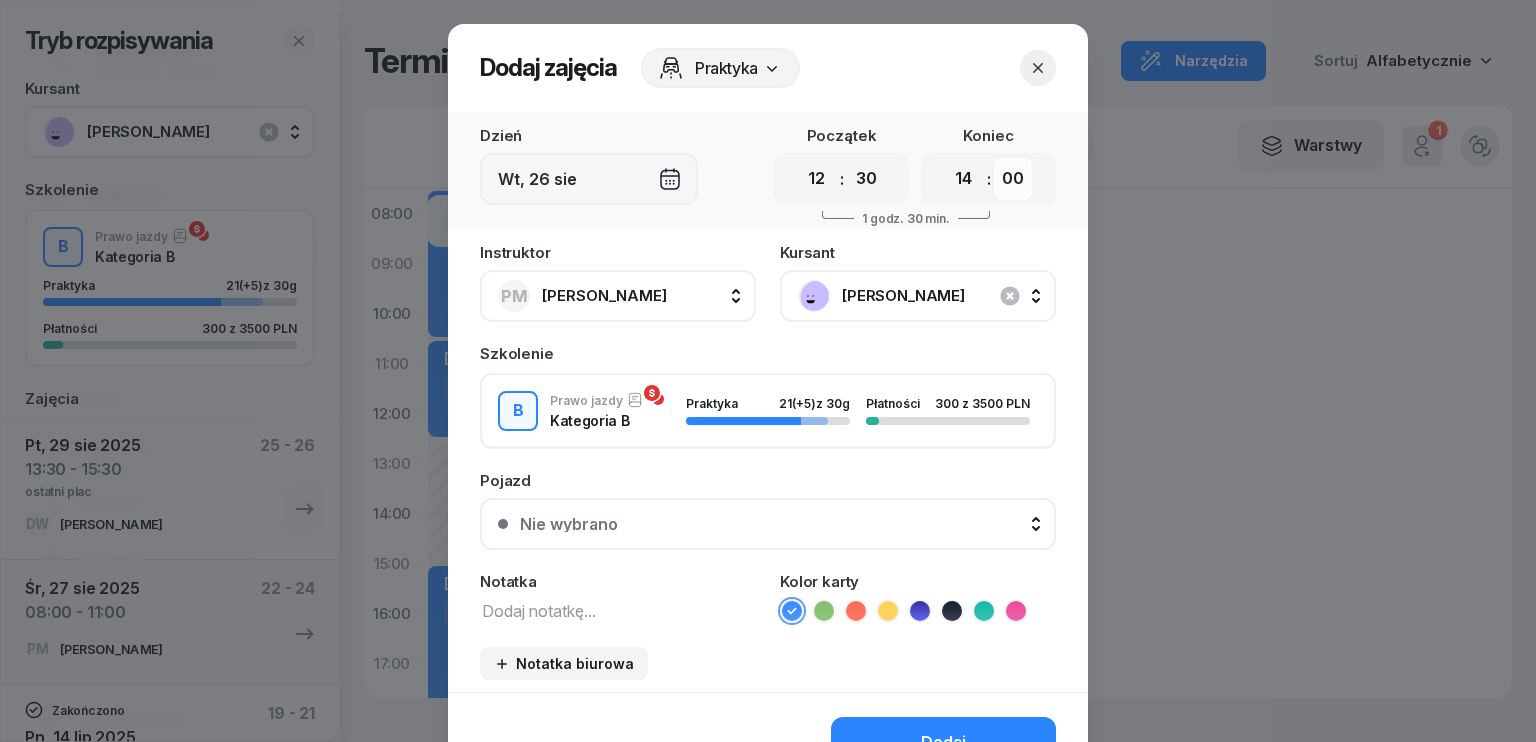 click on "00 05 10 15 20 25 30 35 40 45 50 55" at bounding box center [1013, 179] 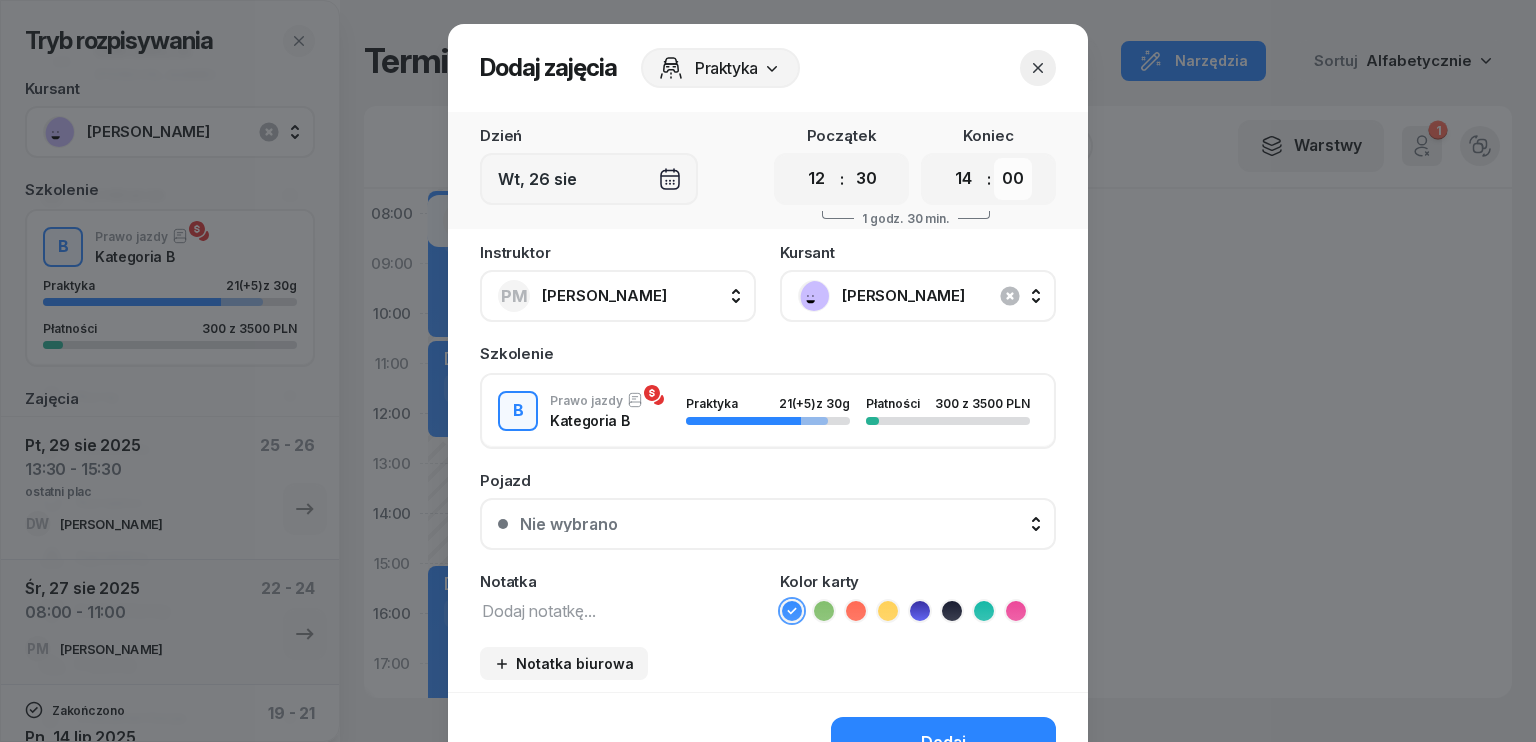 select on "30" 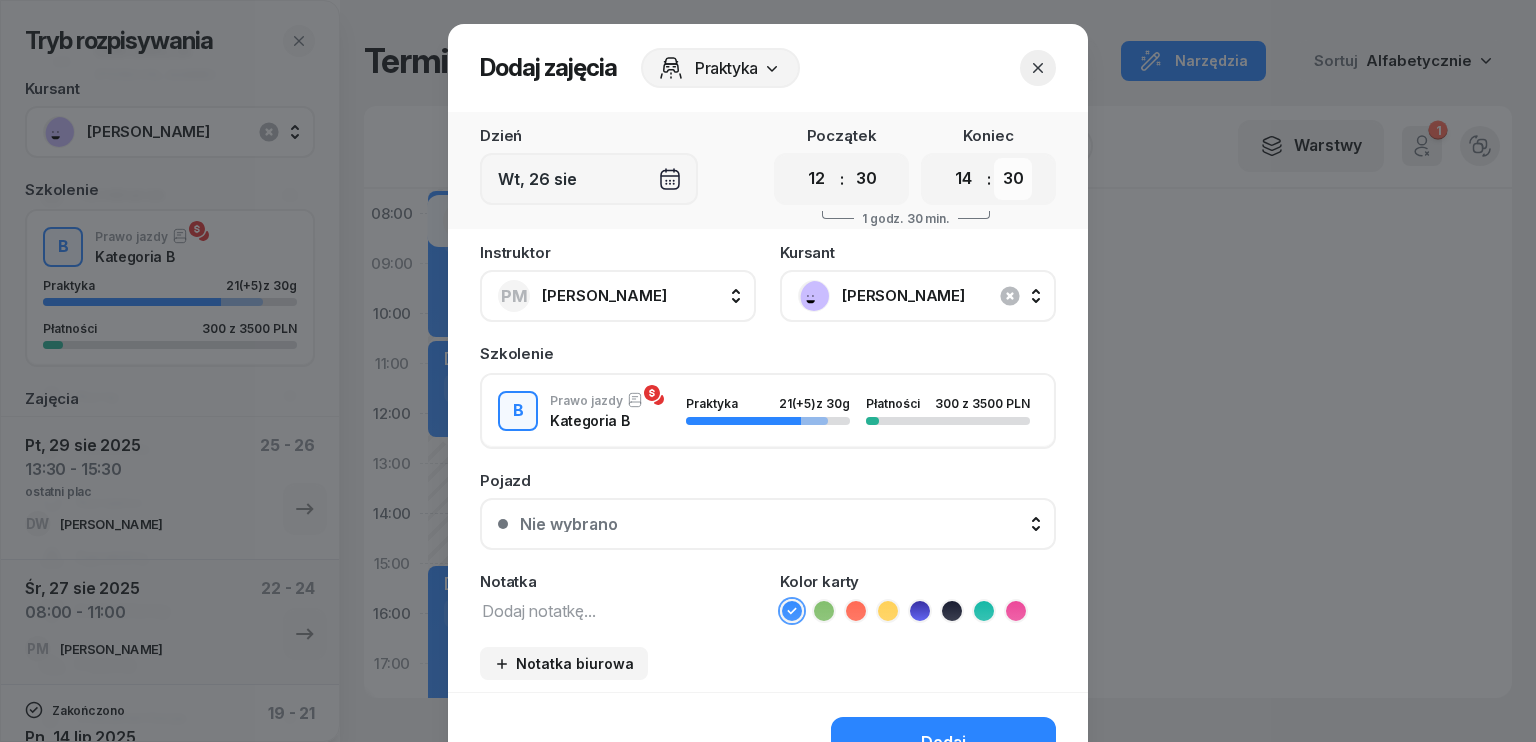 click on "00 05 10 15 20 25 30 35 40 45 50 55" at bounding box center [1013, 179] 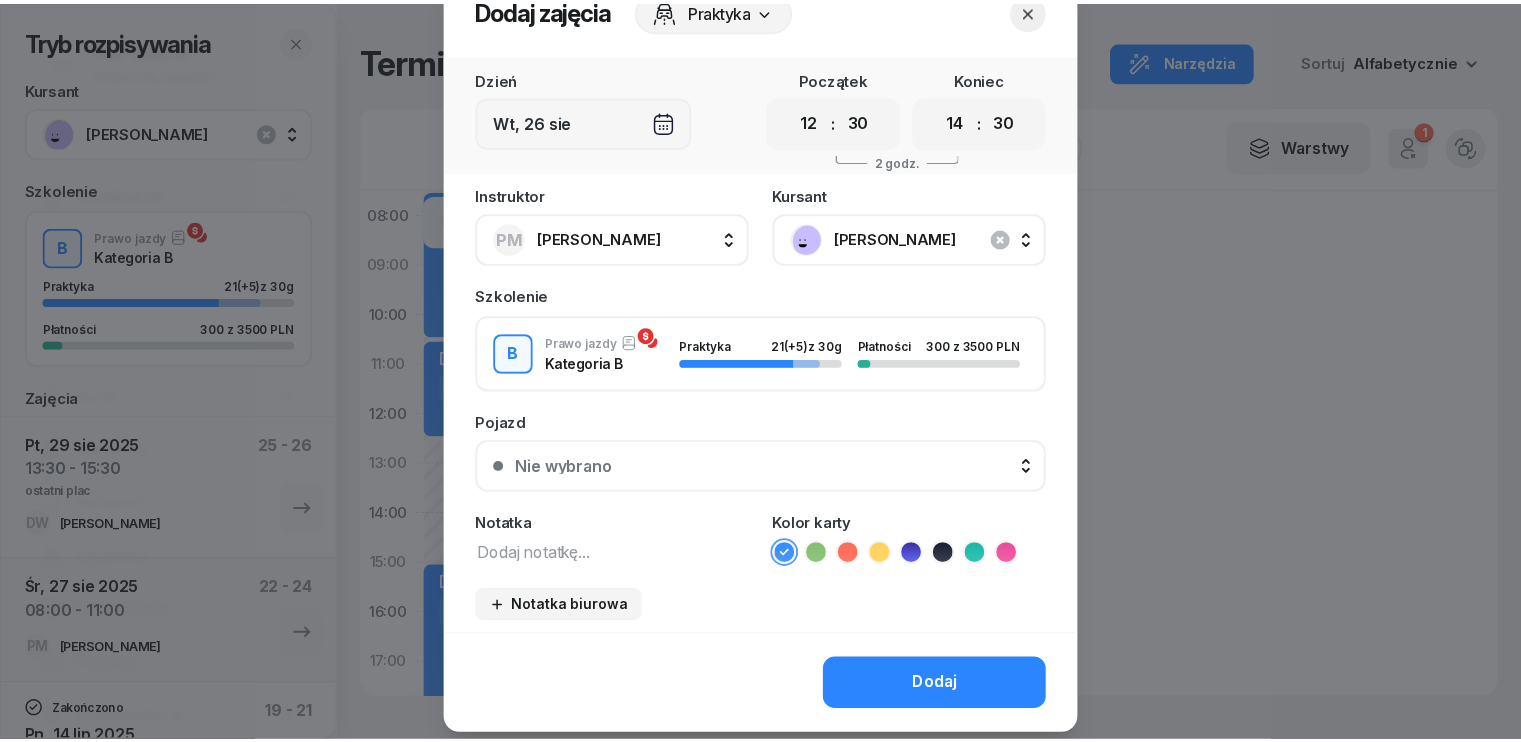 scroll, scrollTop: 112, scrollLeft: 0, axis: vertical 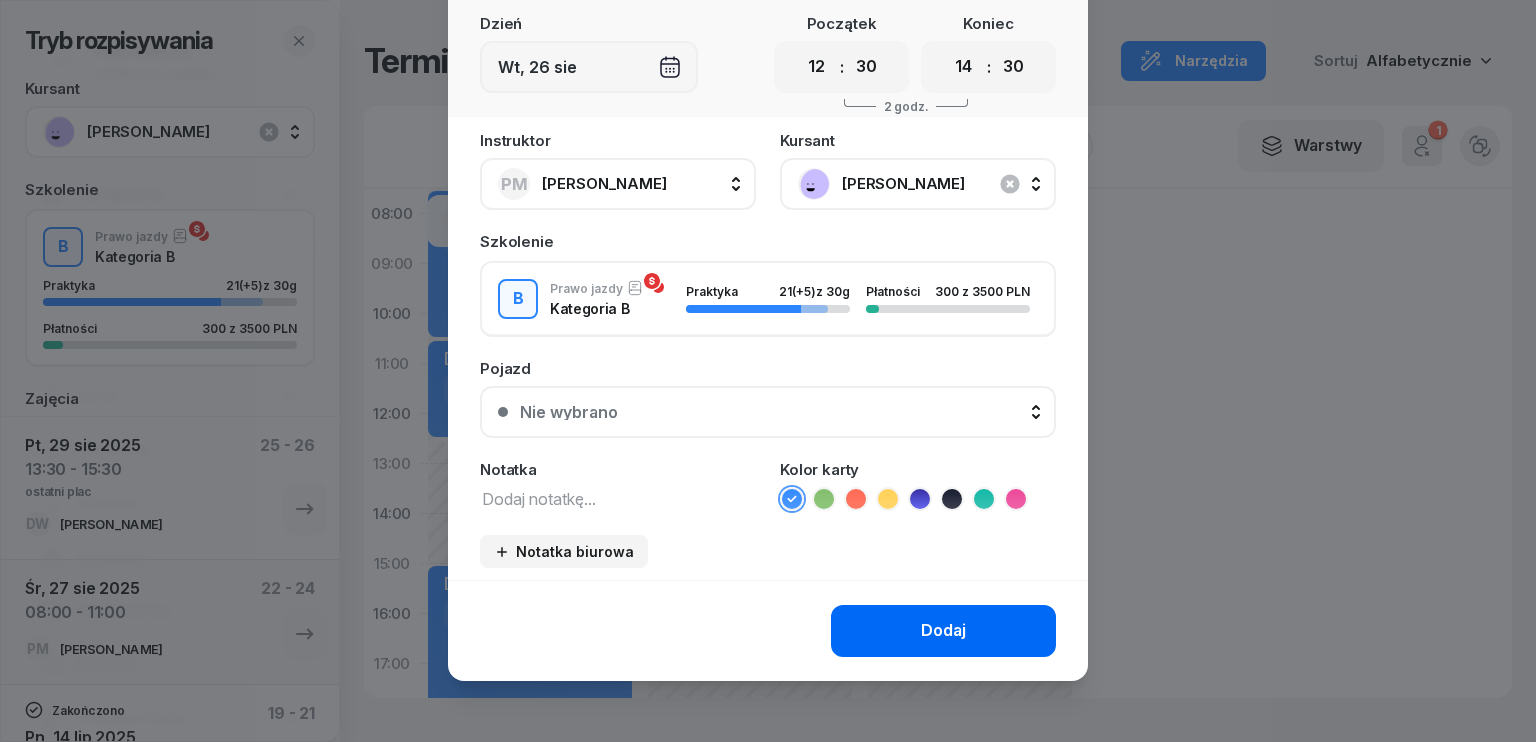 click on "Dodaj" at bounding box center [943, 631] 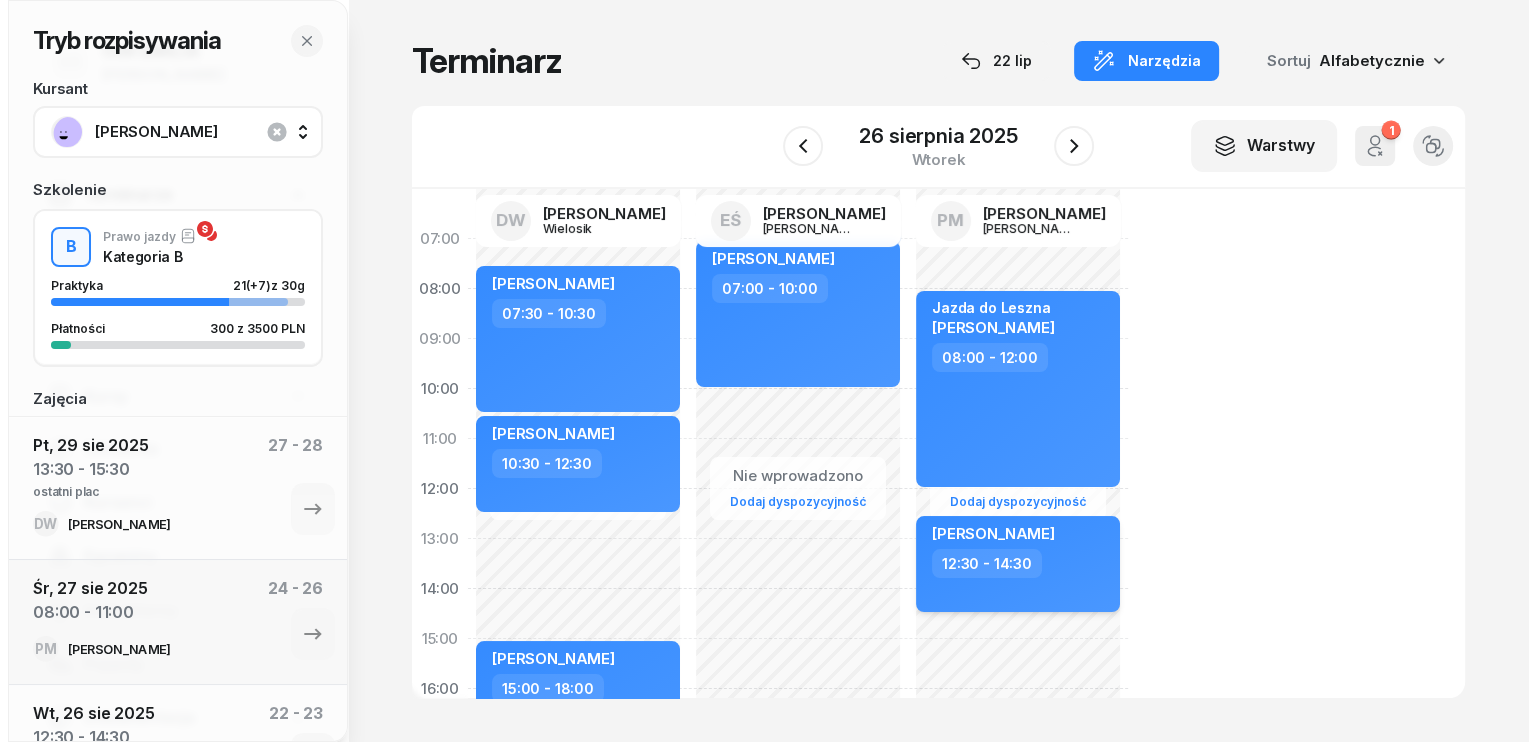 scroll, scrollTop: 0, scrollLeft: 0, axis: both 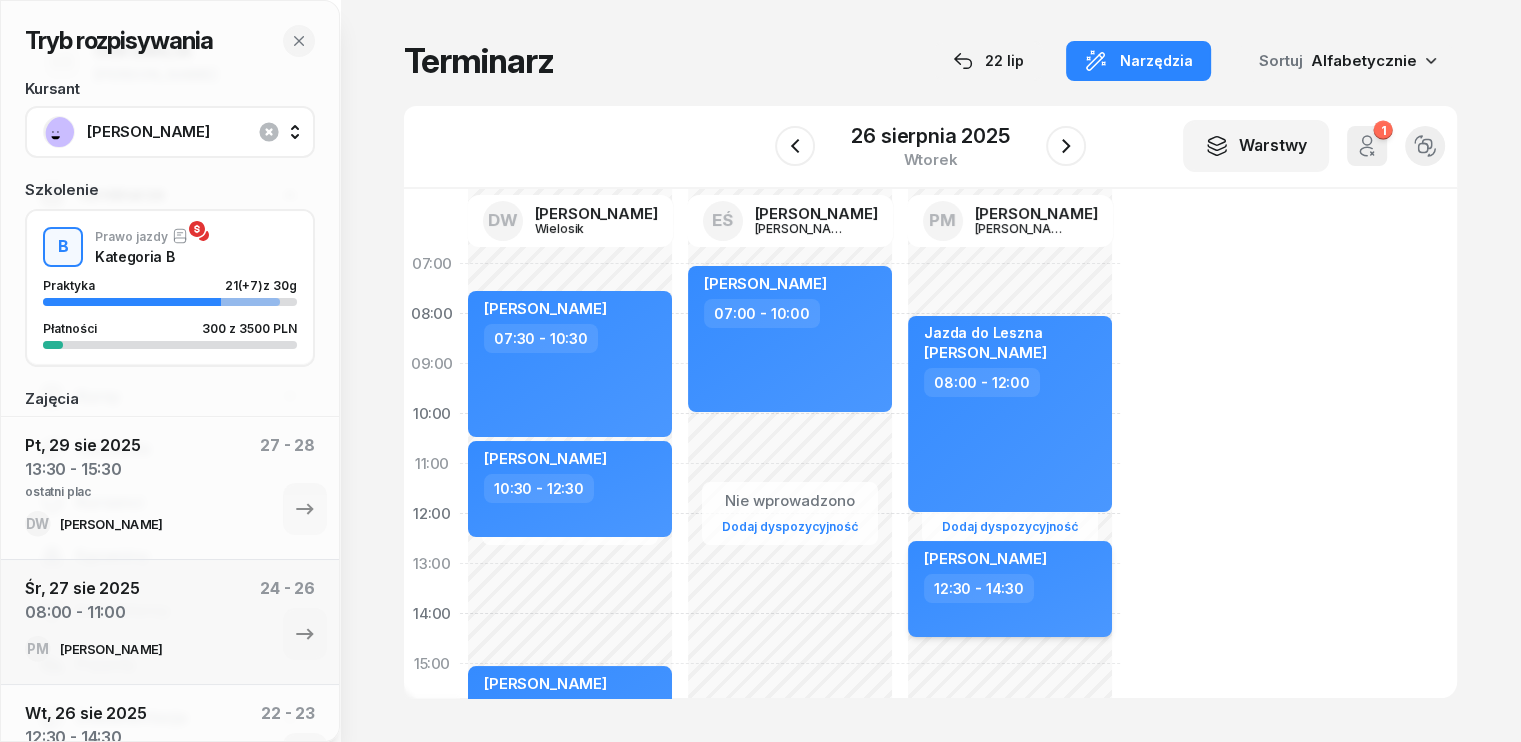 click on "12:30 - 14:30" at bounding box center (1012, 588) 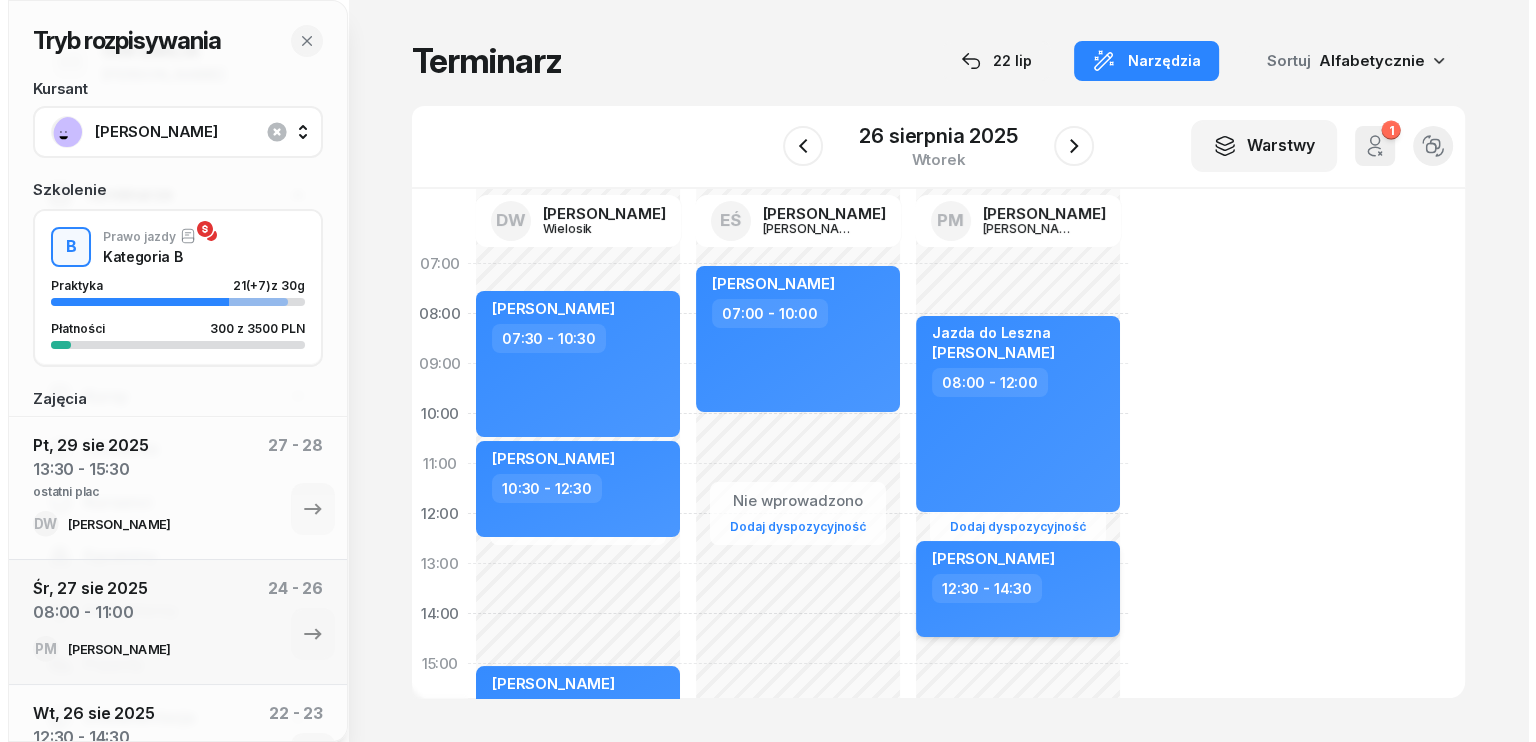 select on "12" 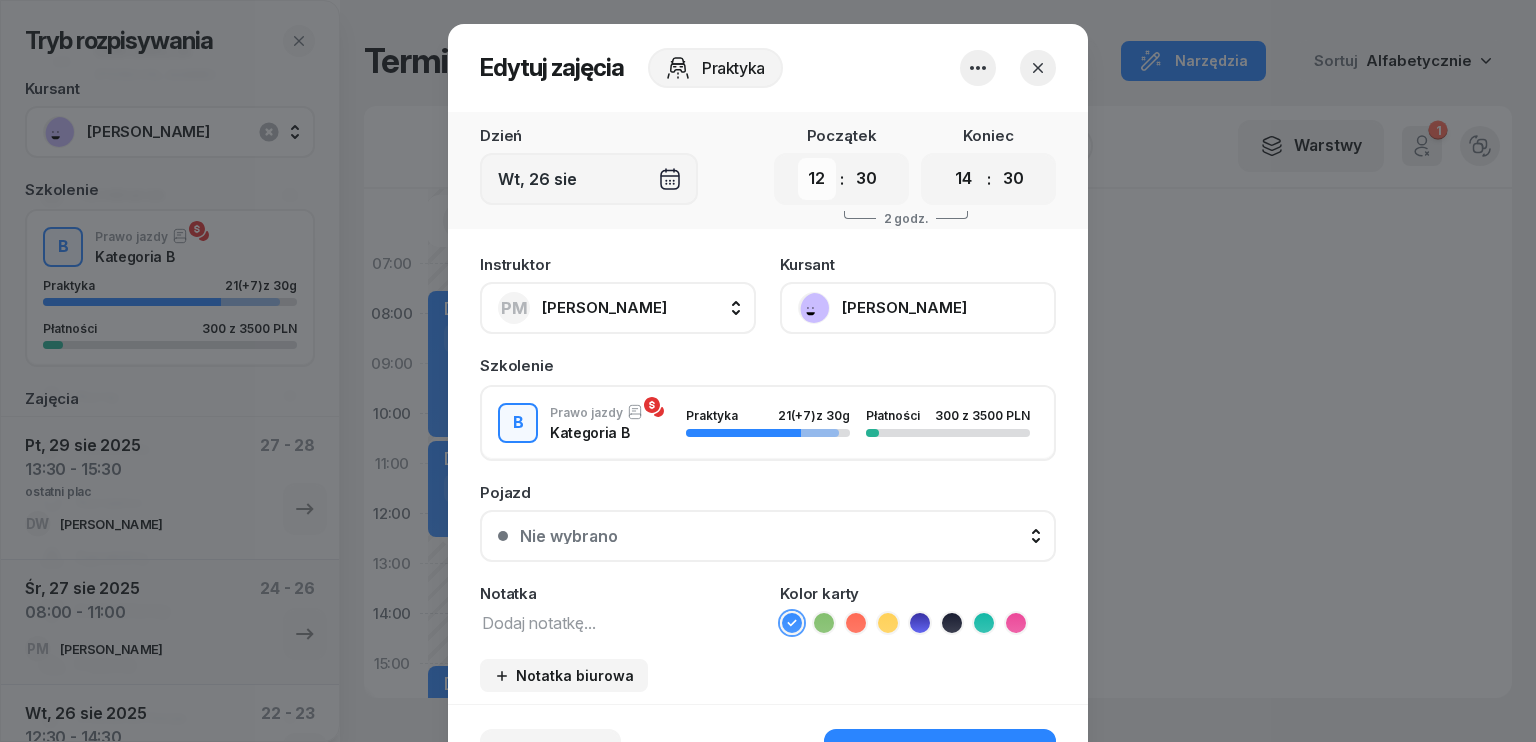 click on "00 01 02 03 04 05 06 07 08 09 10 11 12 13 14 15 16 17 18 19 20 21 22 23" at bounding box center (817, 179) 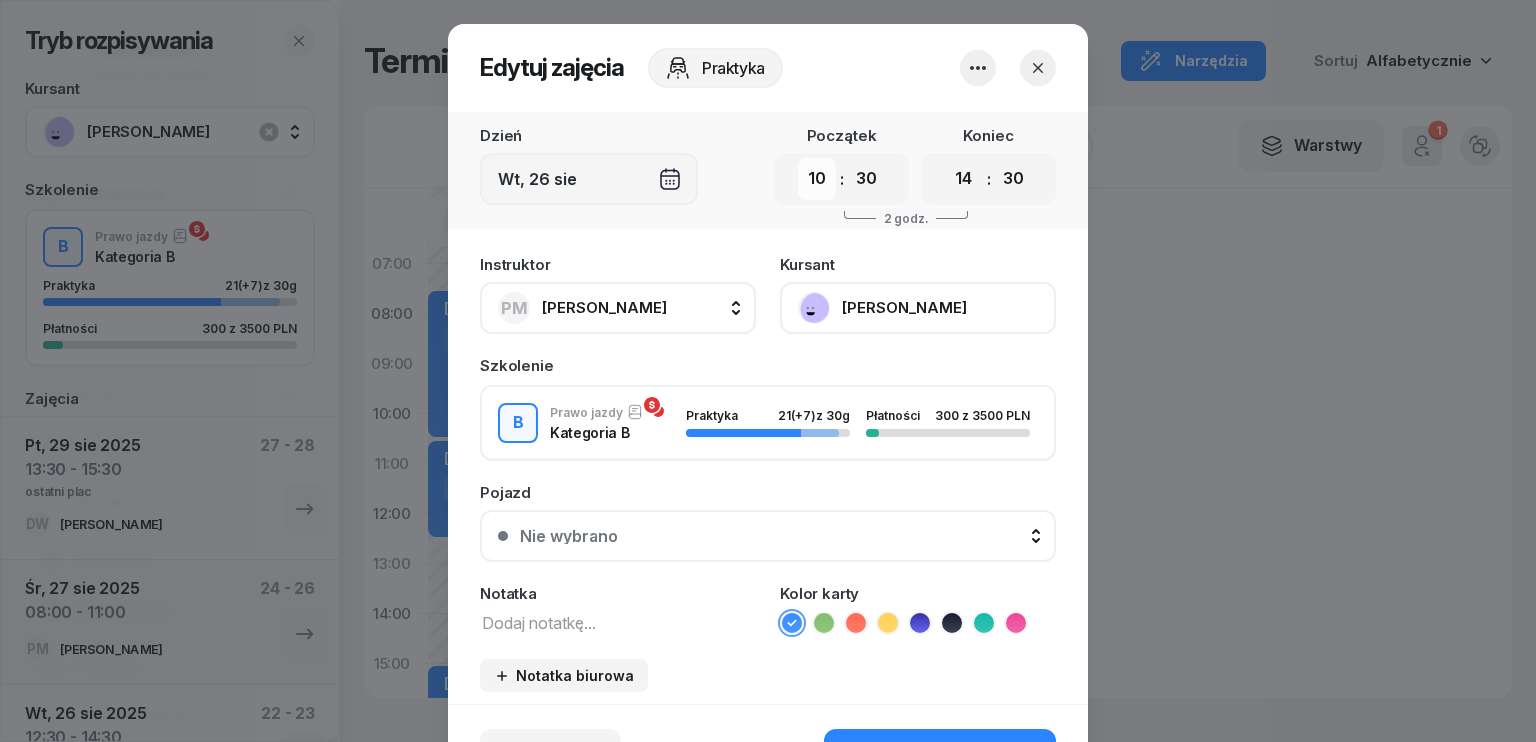 click on "00 01 02 03 04 05 06 07 08 09 10 11 12 13 14 15 16 17 18 19 20 21 22 23" at bounding box center [817, 179] 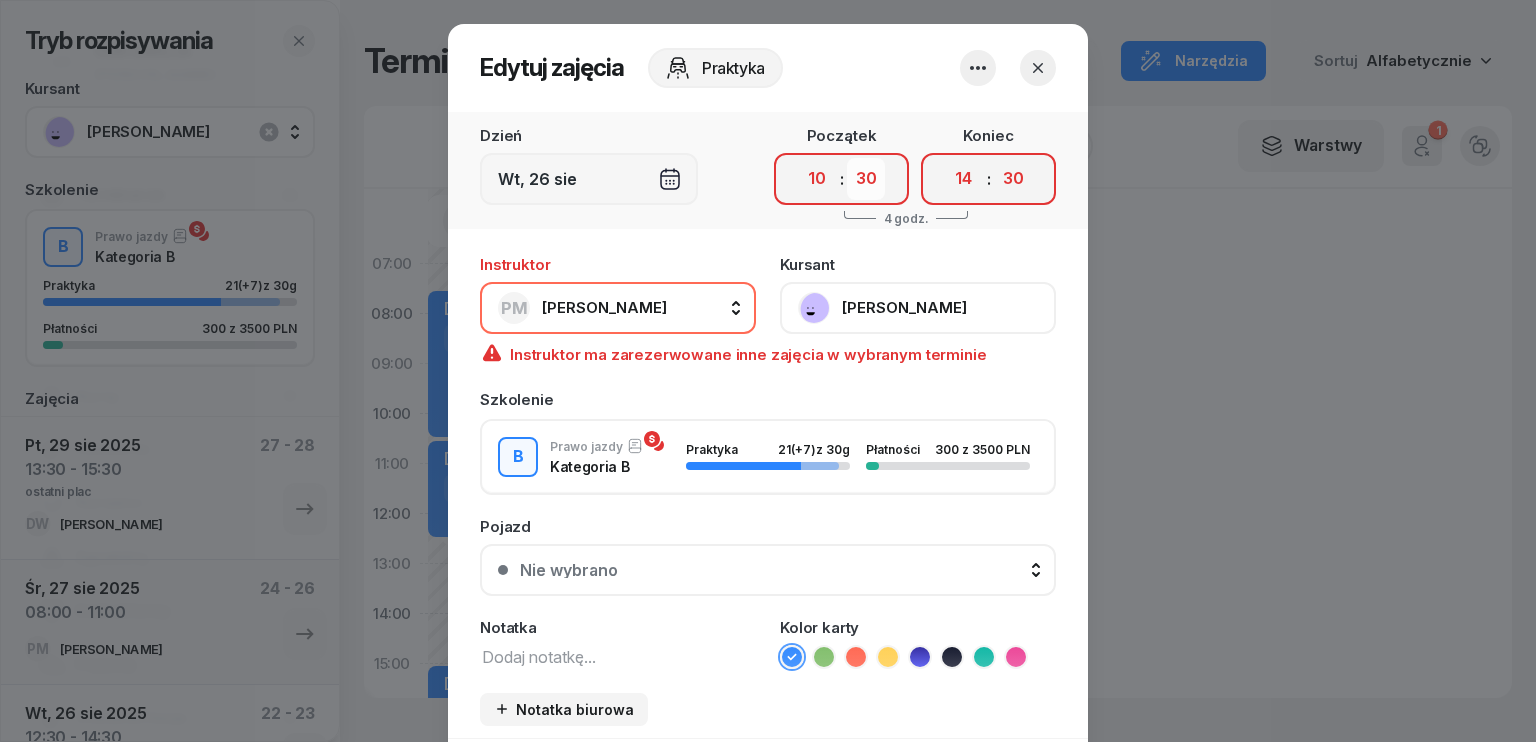drag, startPoint x: 876, startPoint y: 166, endPoint x: 848, endPoint y: 190, distance: 36.878178 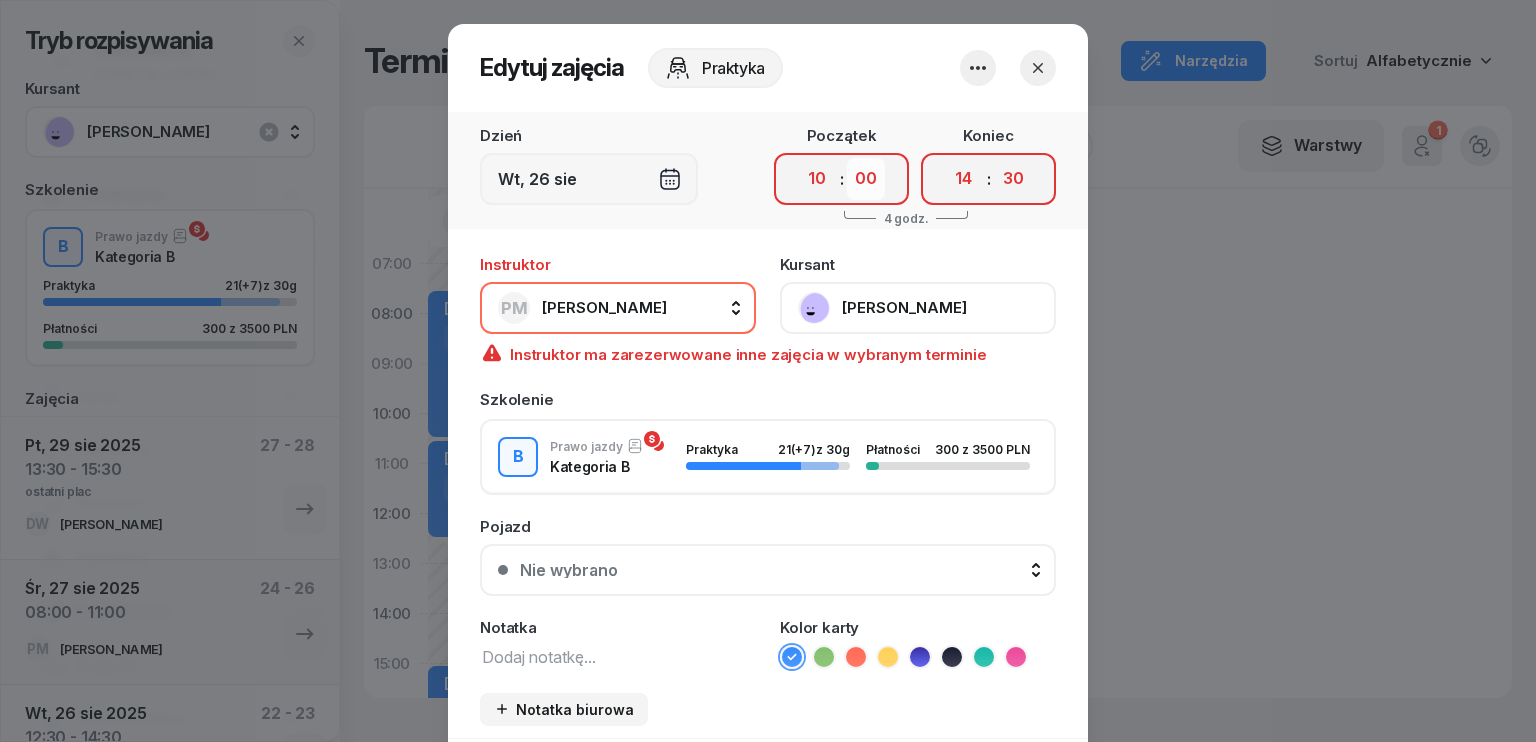 click on "00 05 10 15 20 25 30 35 40 45 50 55" at bounding box center (866, 179) 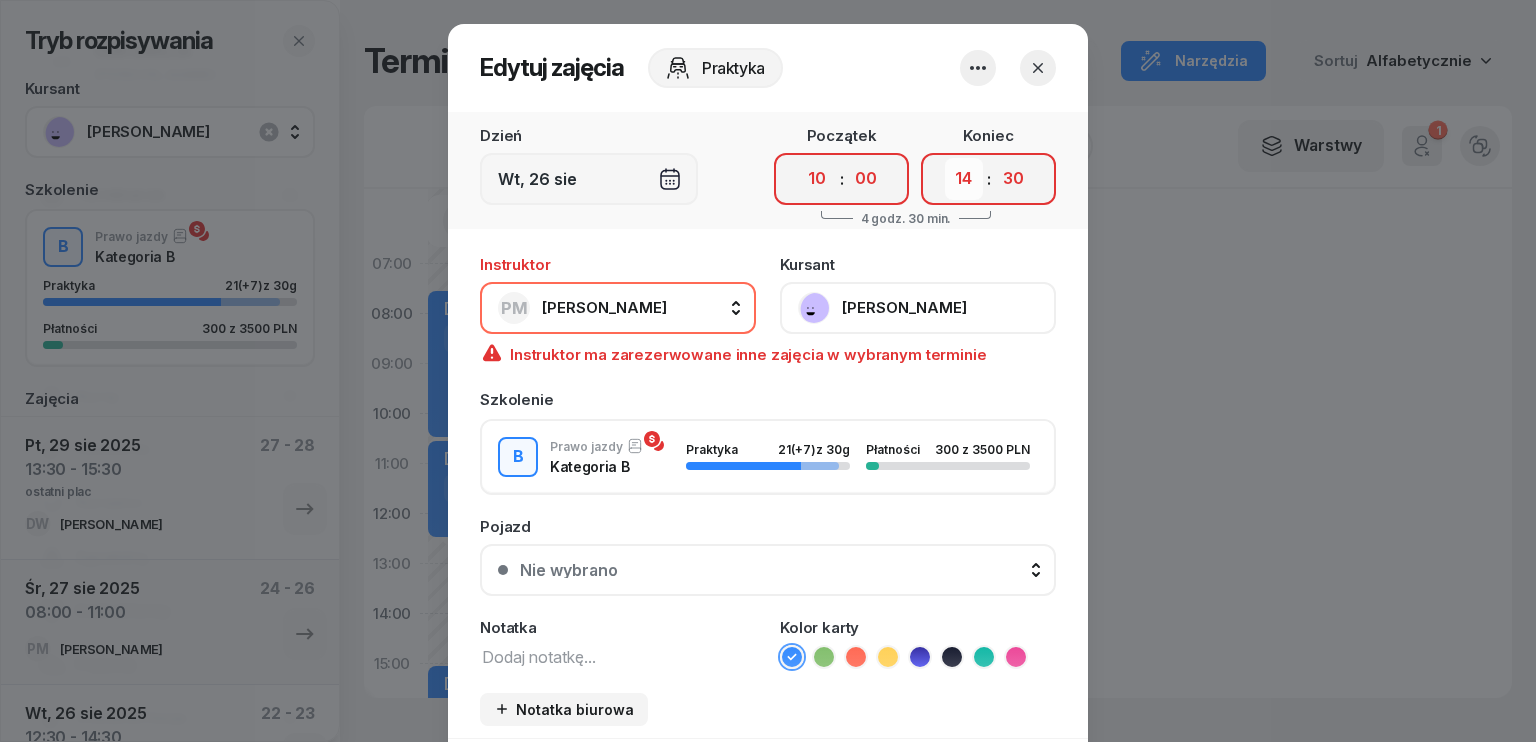 drag, startPoint x: 947, startPoint y: 170, endPoint x: 946, endPoint y: 191, distance: 21.023796 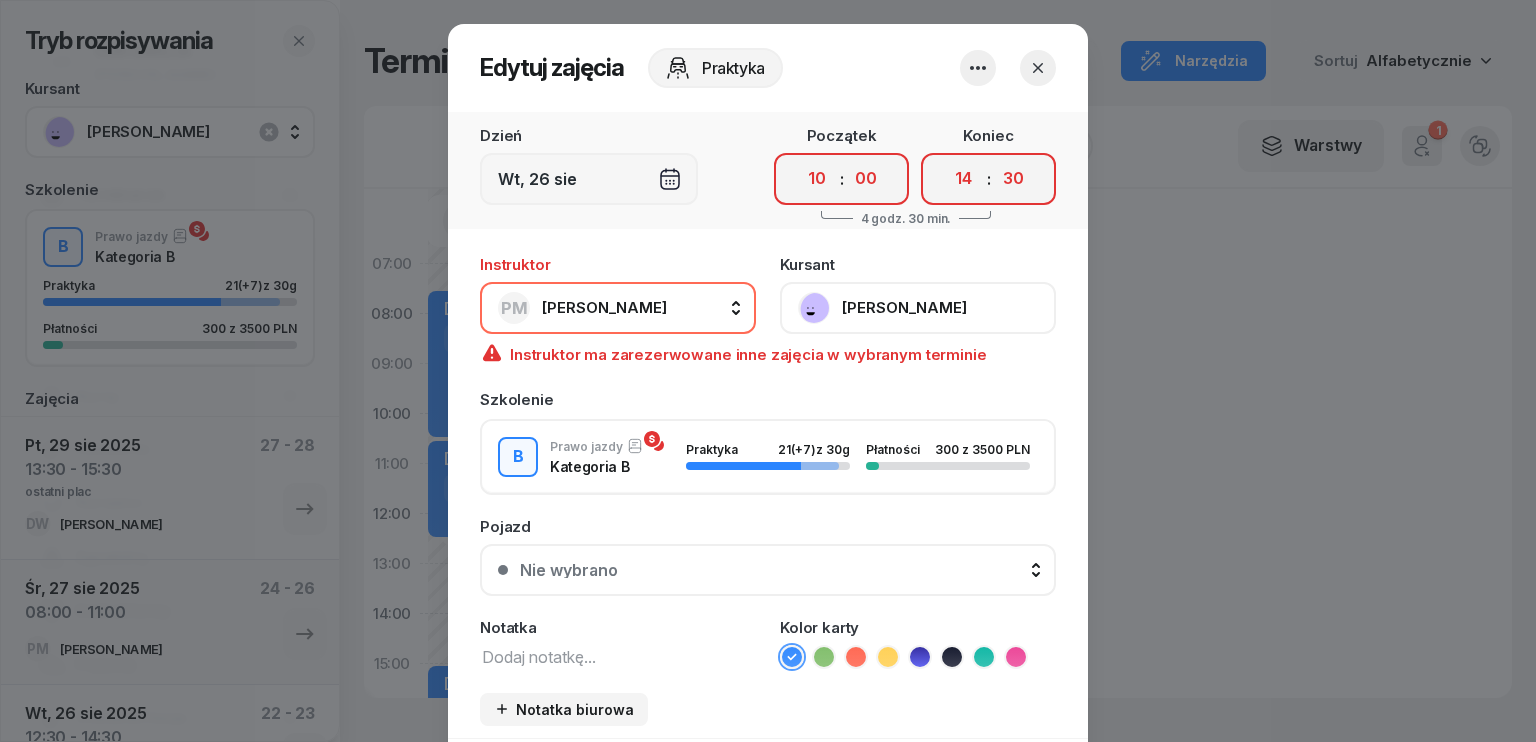 select on "13" 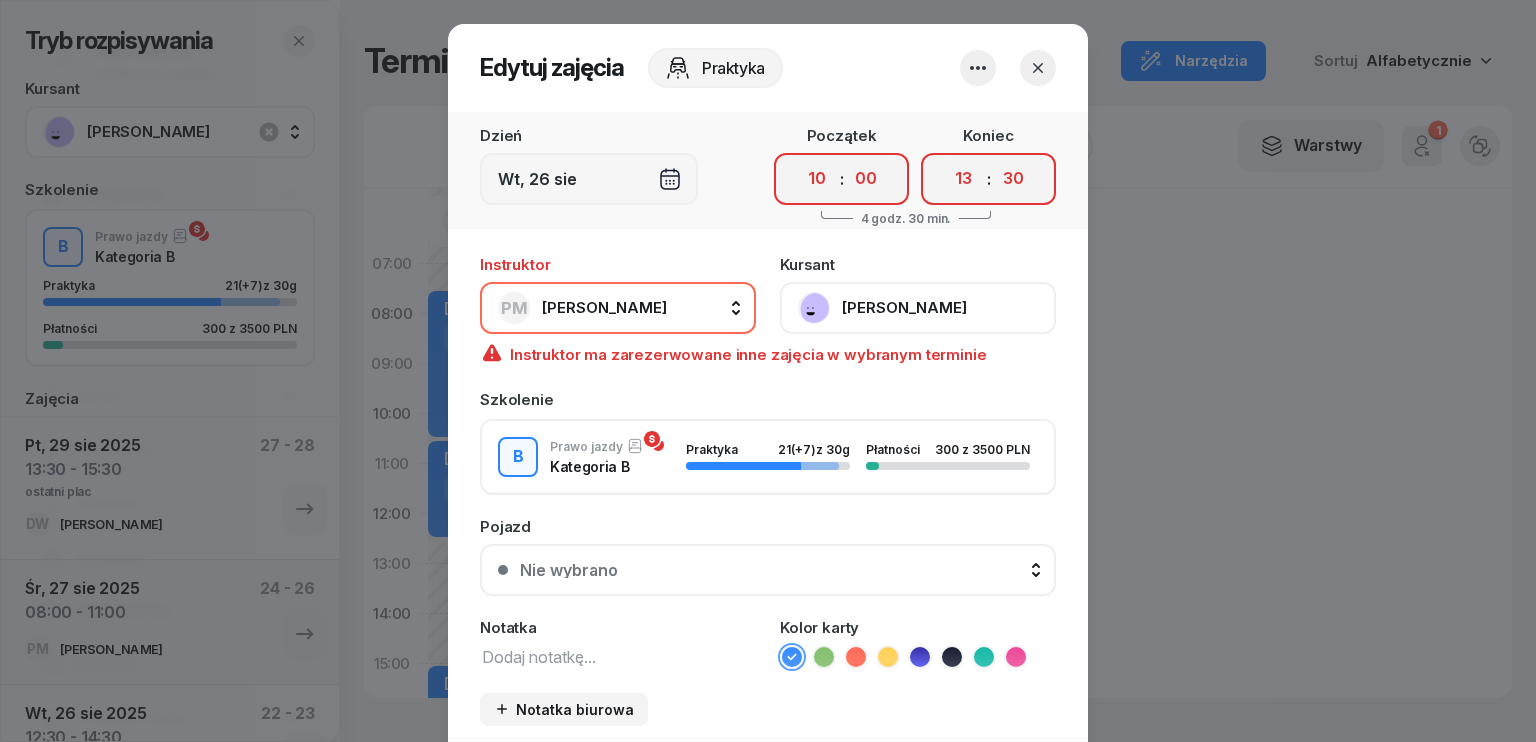 click on "00 01 02 03 04 05 06 07 08 09 10 11 12 13 14 15 16 17 18 19 20 21 22 23" at bounding box center (964, 179) 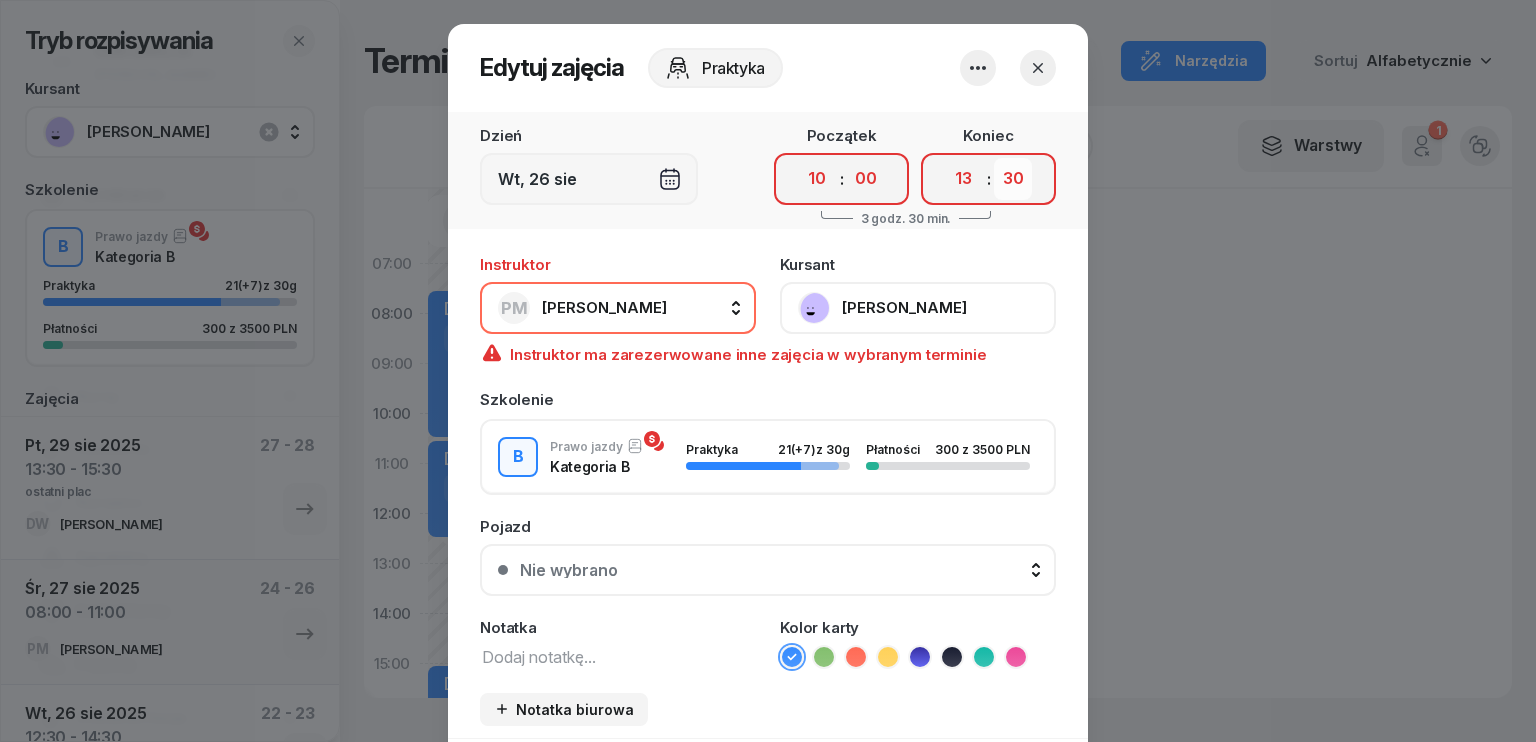 click on "00 05 10 15 20 25 30 35 40 45 50 55" at bounding box center [1013, 179] 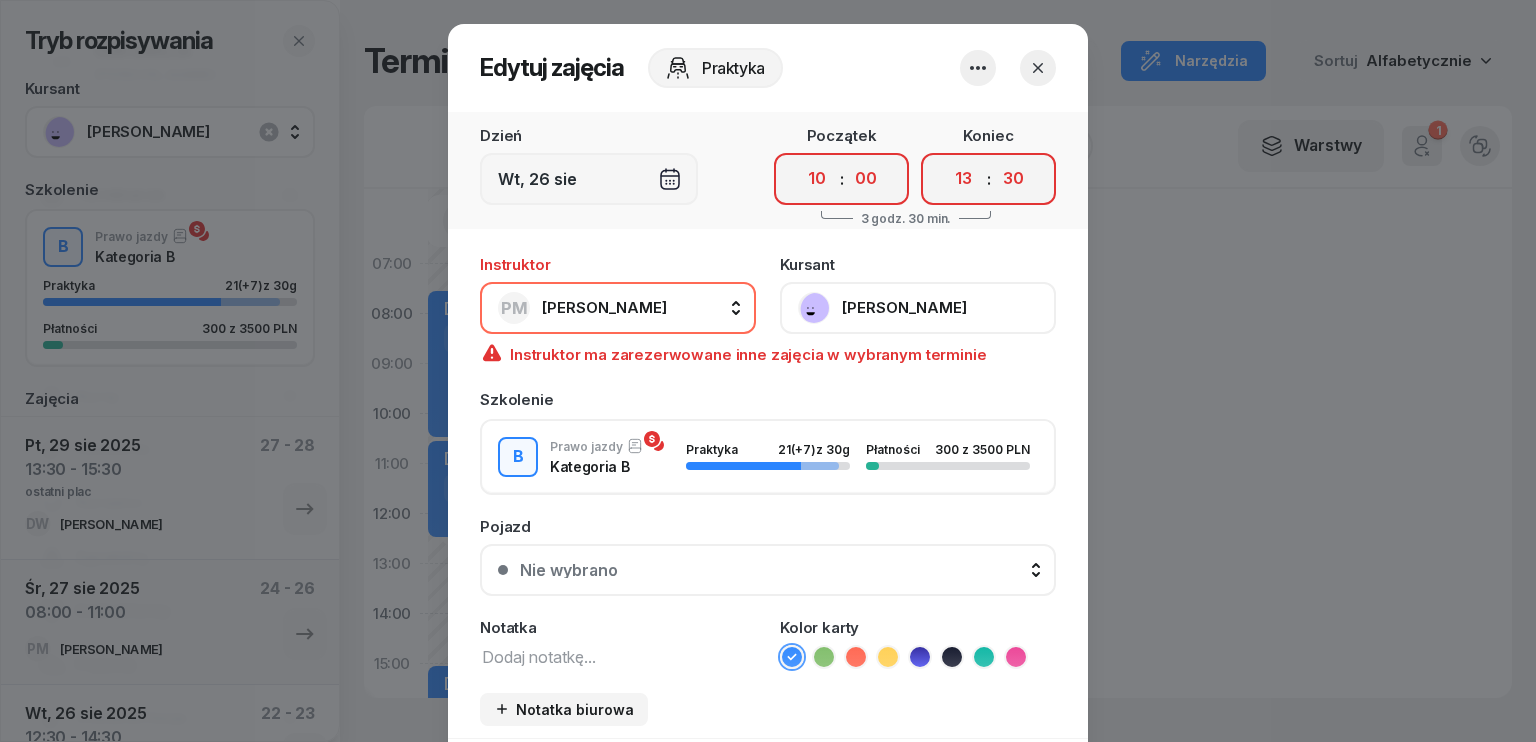 click on "Dzień [DATE] Początek 00 01 02 03 04 05 06 07 08 09 10 11 12 13 14 15 16 17 18 19 20 21 22 23 : 00 05 10 15 20 25 30 35 40 45 50 55 Koniec 00 01 02 03 04 05 06 07 08 09 10 11 12 13 14 15 16 17 18 19 20 21 22 23 : 00 05 10 15 20 25 30 35 40 45 50 55 3 godz. 30 min." at bounding box center (768, 170) 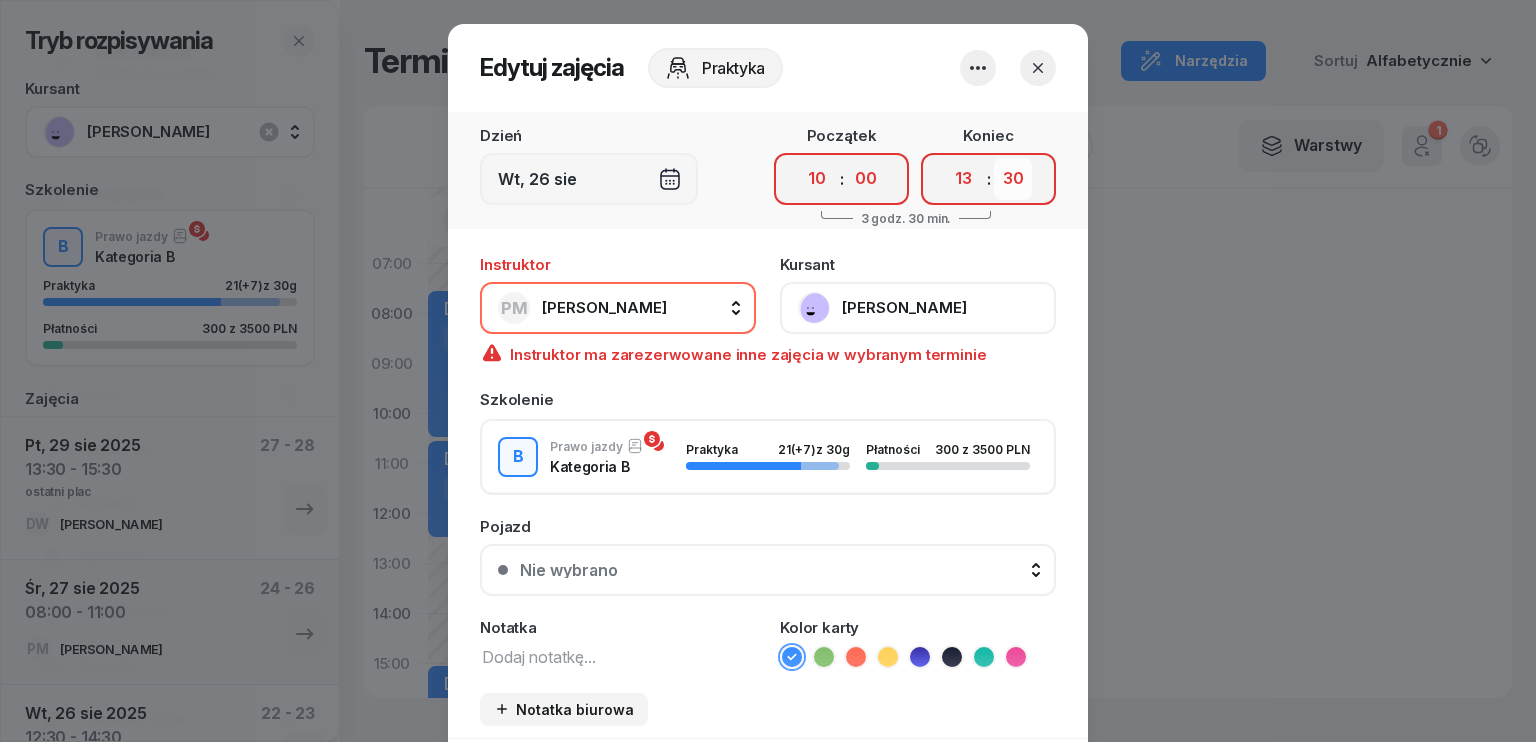 drag, startPoint x: 1012, startPoint y: 183, endPoint x: 1004, endPoint y: 197, distance: 16.124516 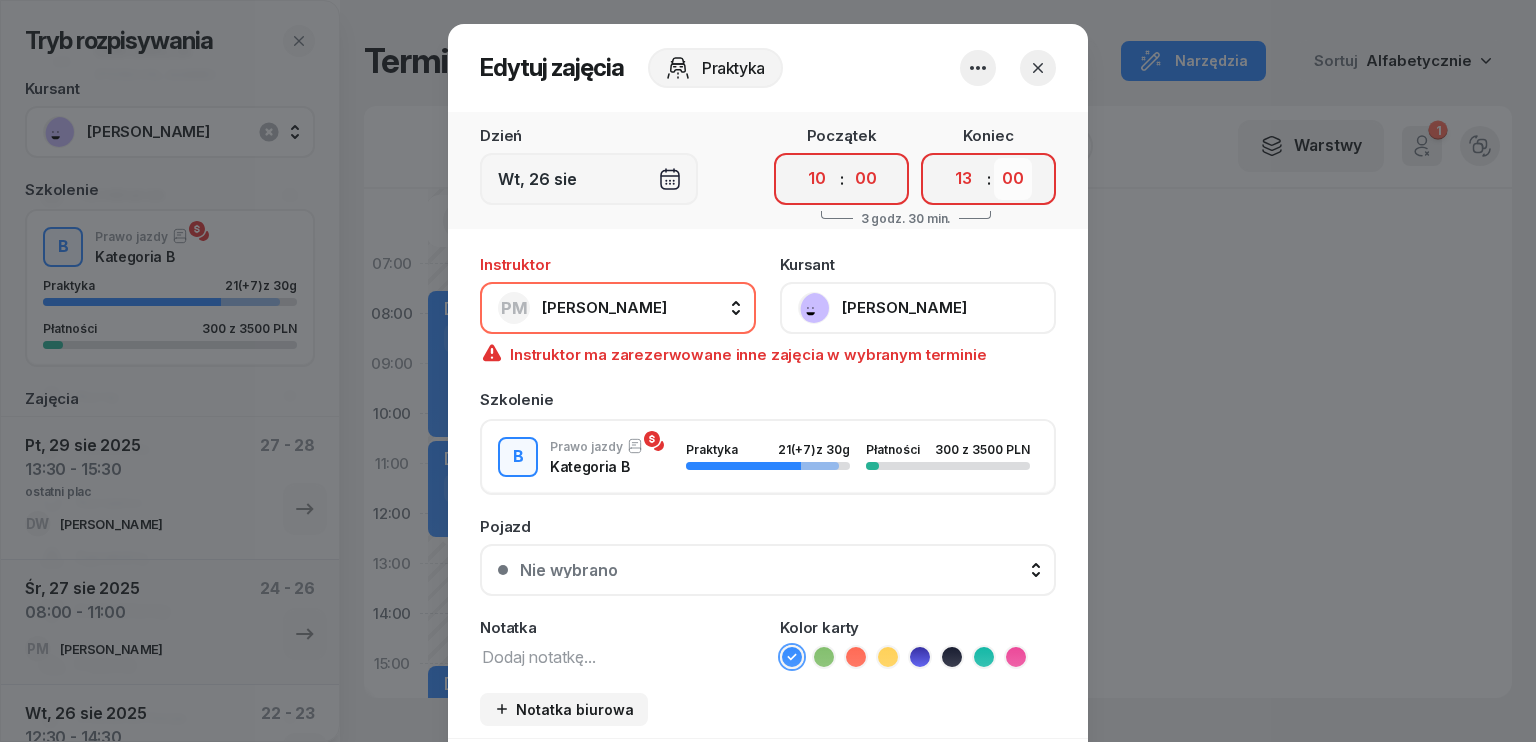 click on "00 05 10 15 20 25 30 35 40 45 50 55" at bounding box center [1013, 179] 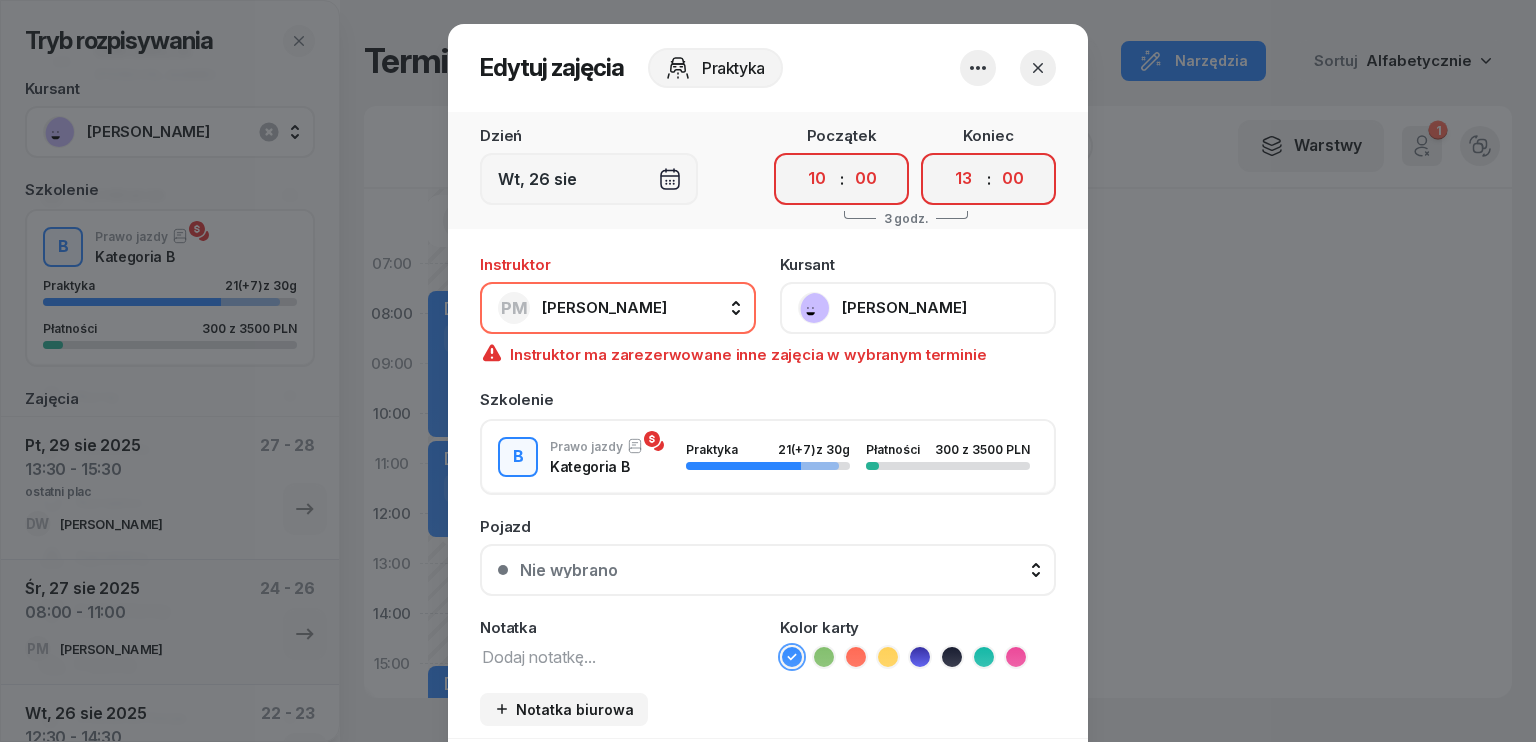 click on "PM [PERSON_NAME]" at bounding box center [618, 308] 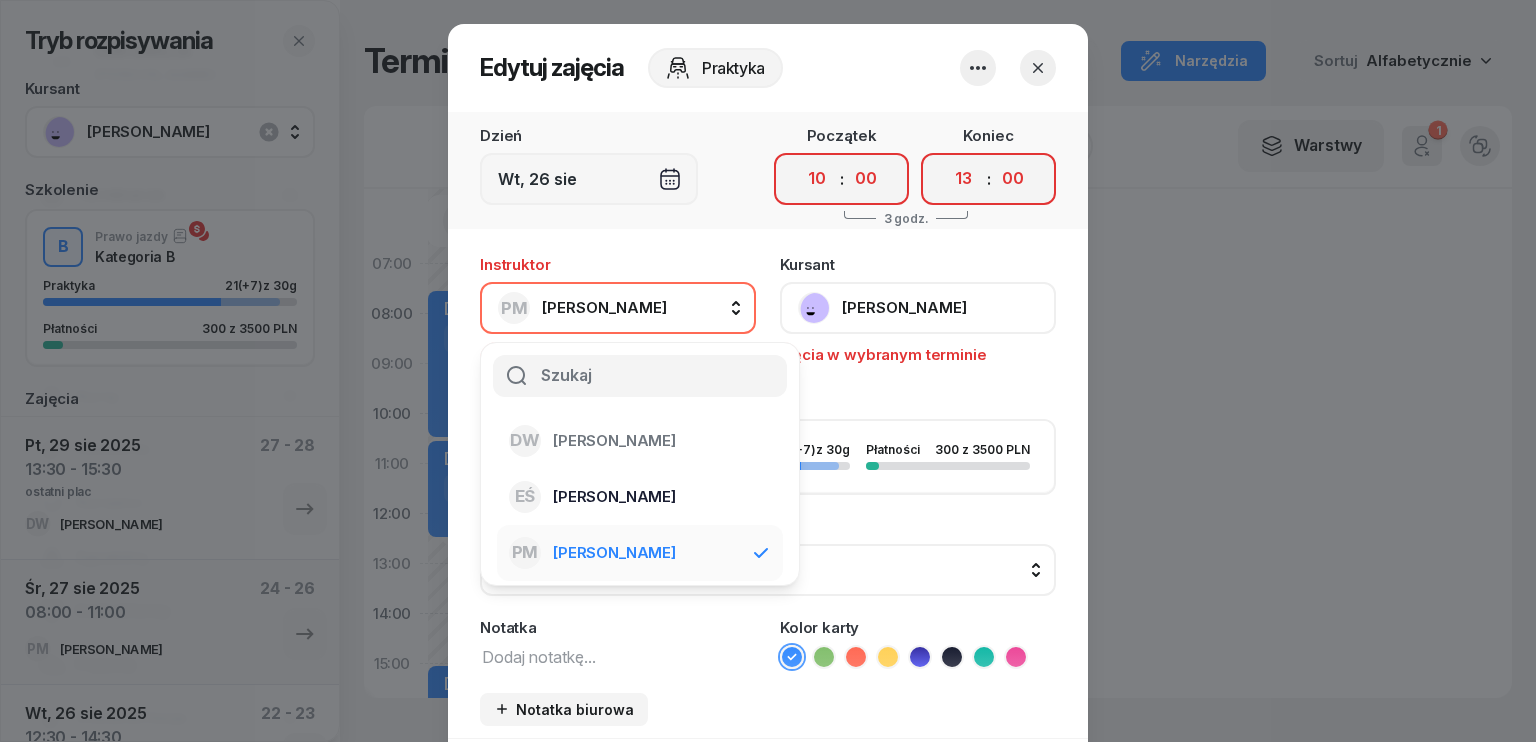 click on "[PERSON_NAME]" at bounding box center [614, 497] 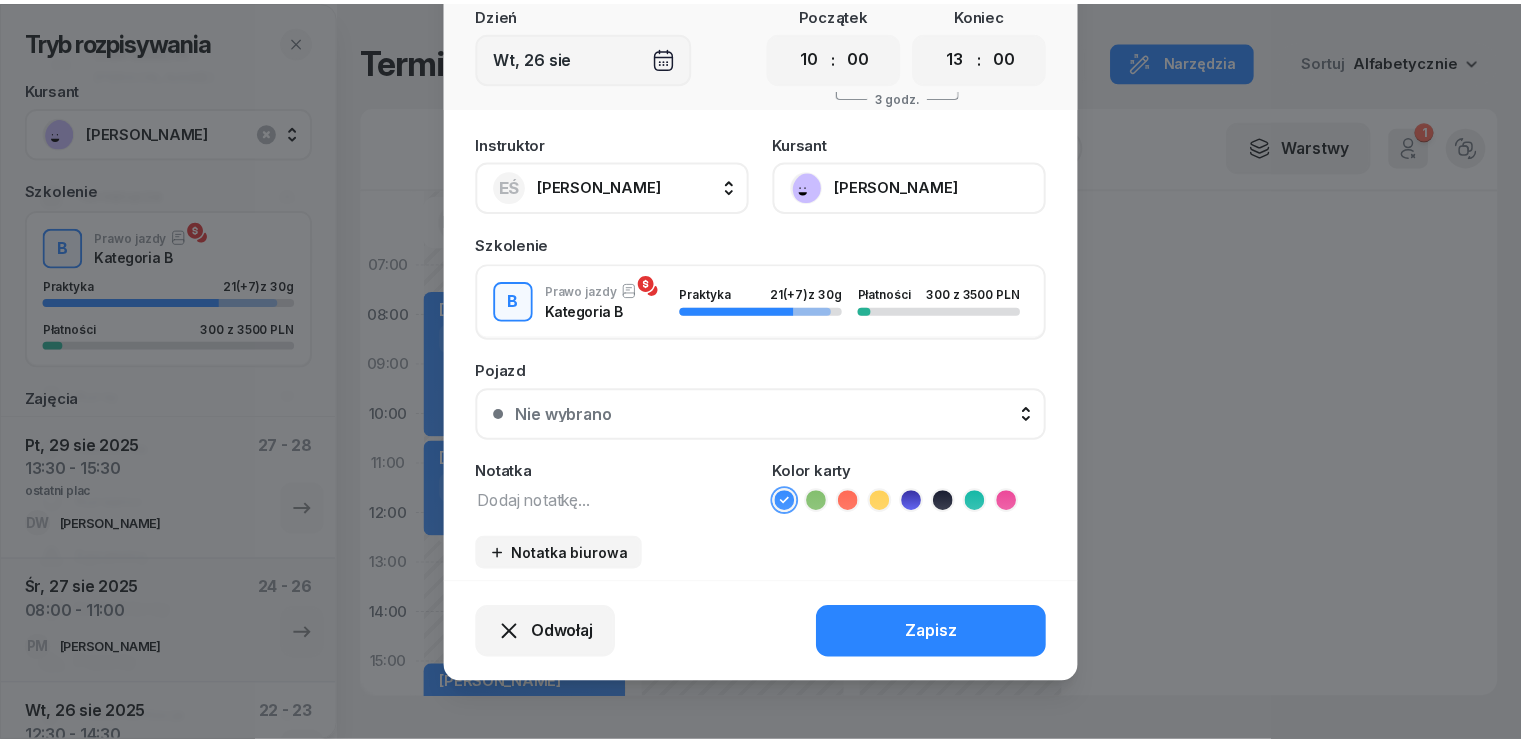 scroll, scrollTop: 124, scrollLeft: 0, axis: vertical 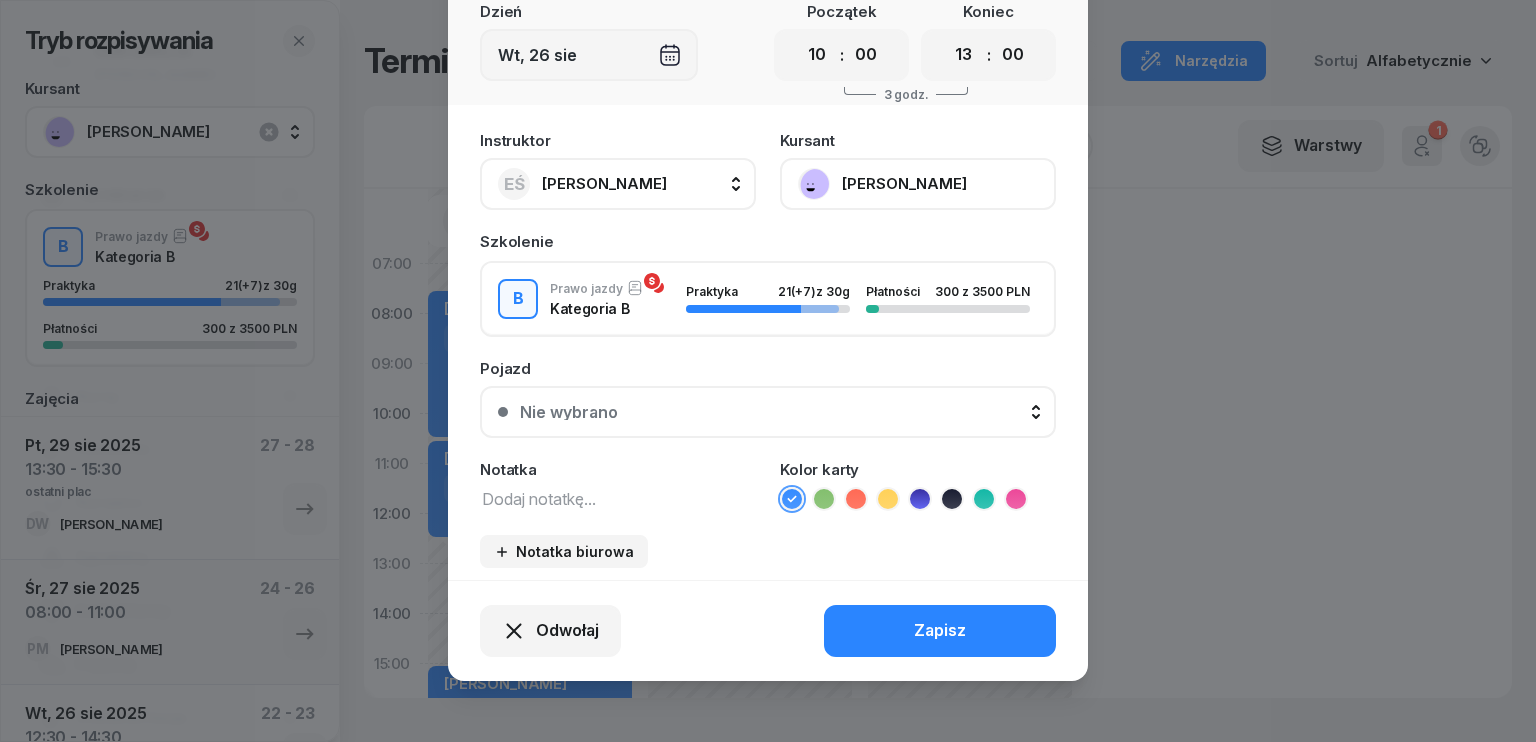 click on "Zapisz" 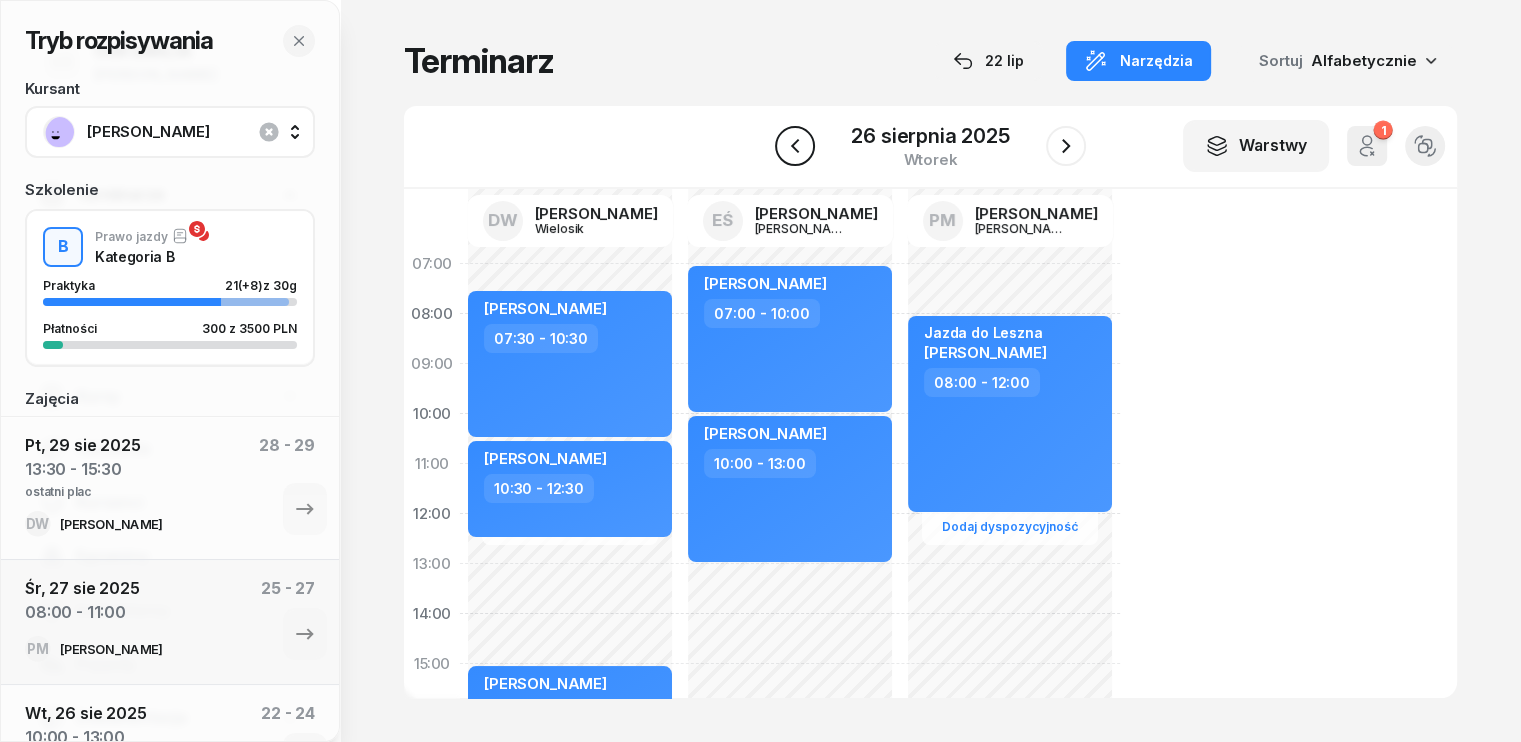 click 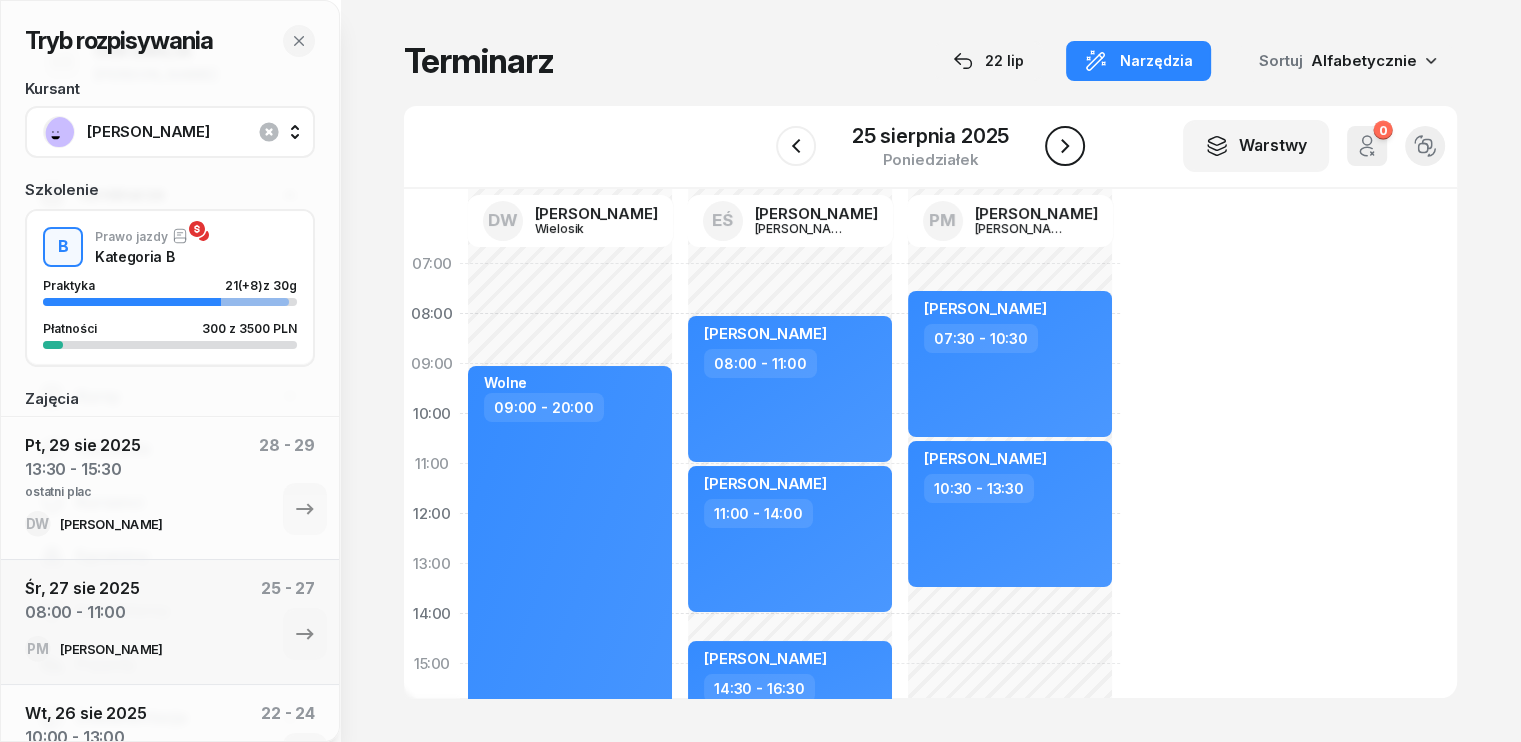 click 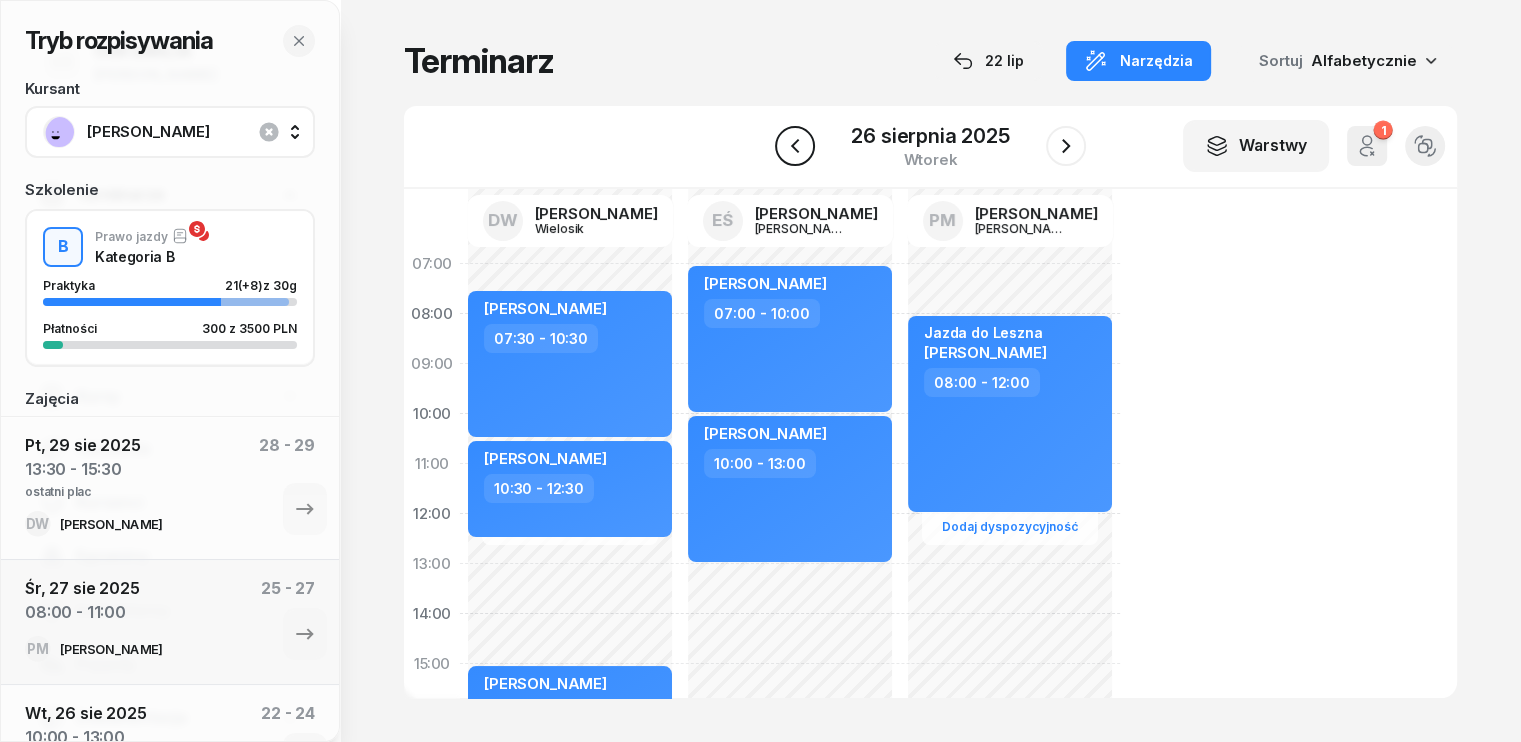 click 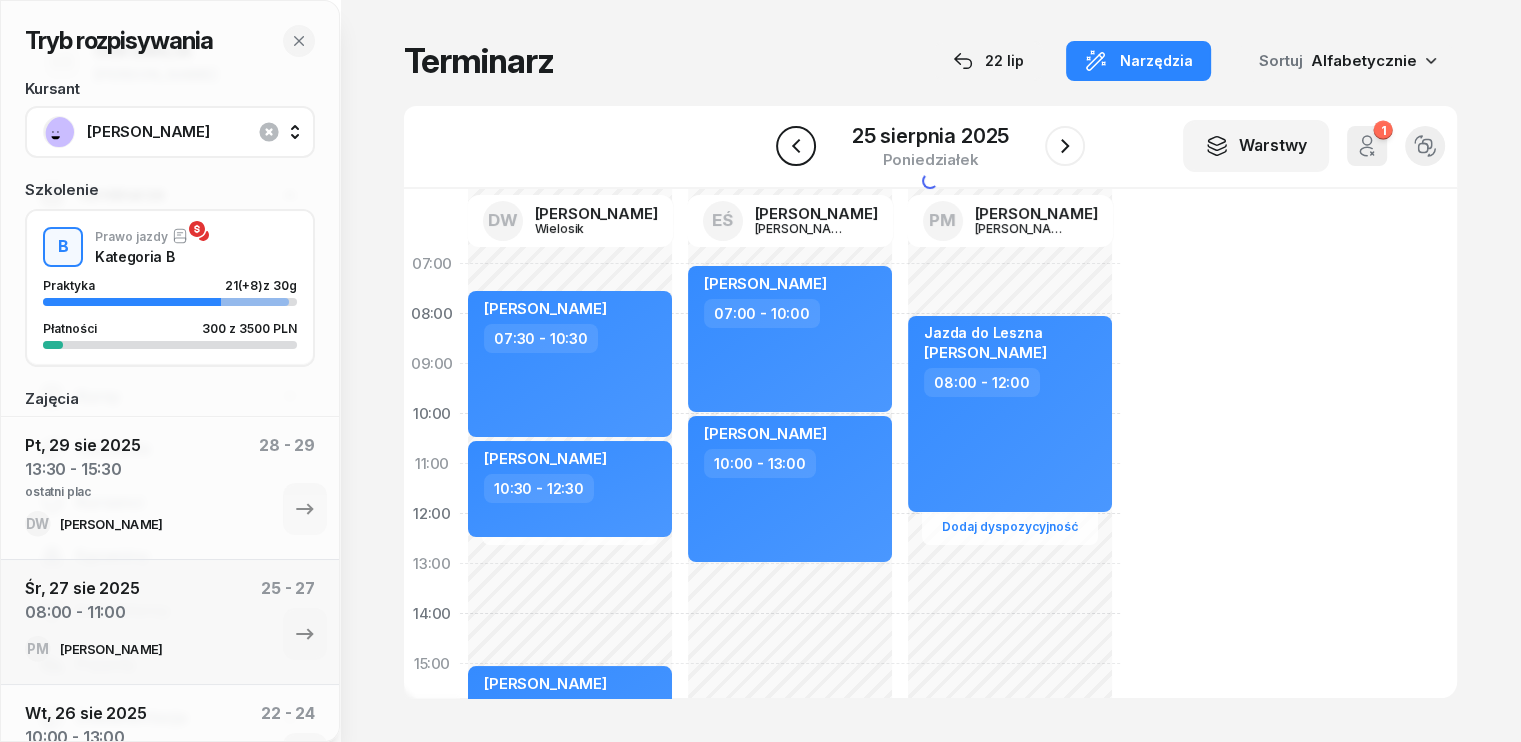 click 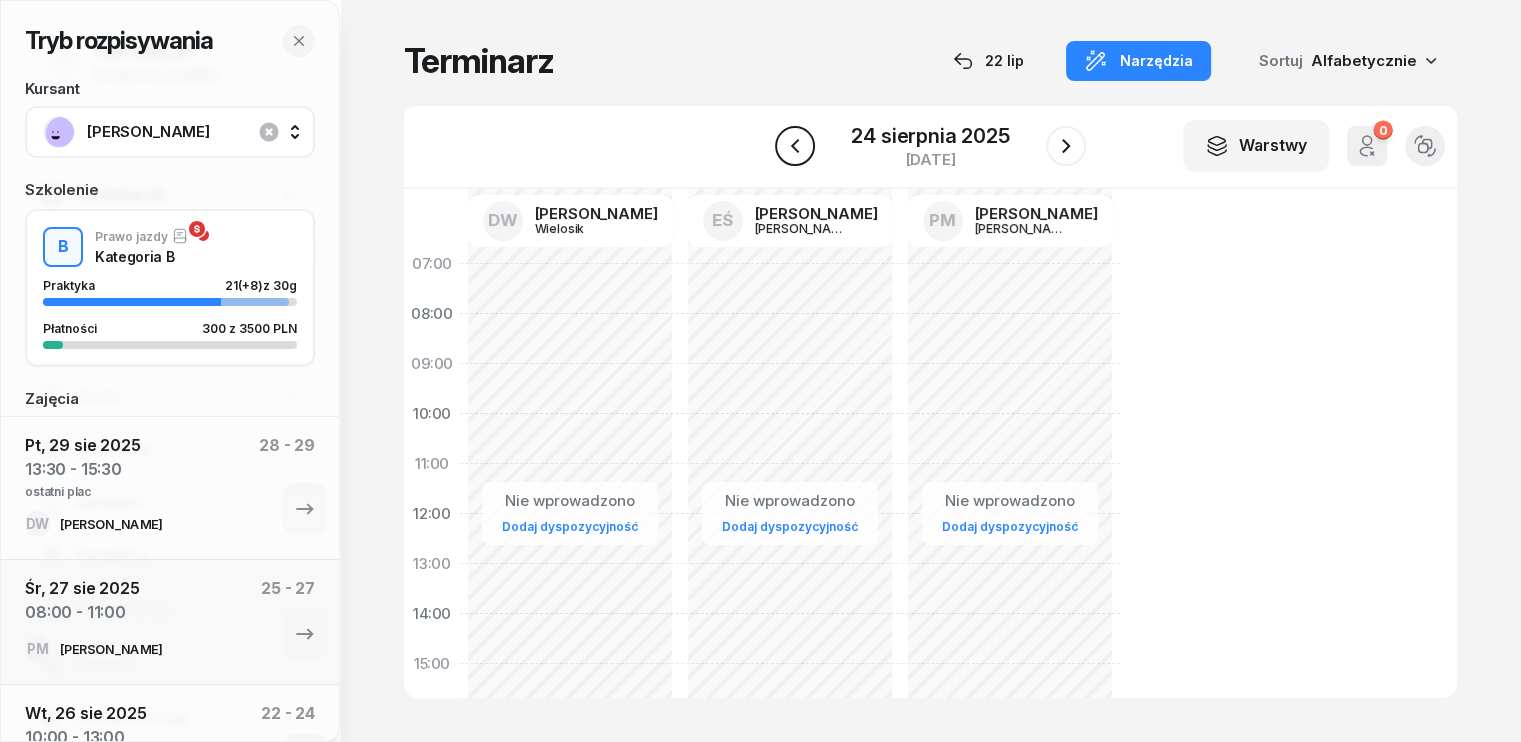 click 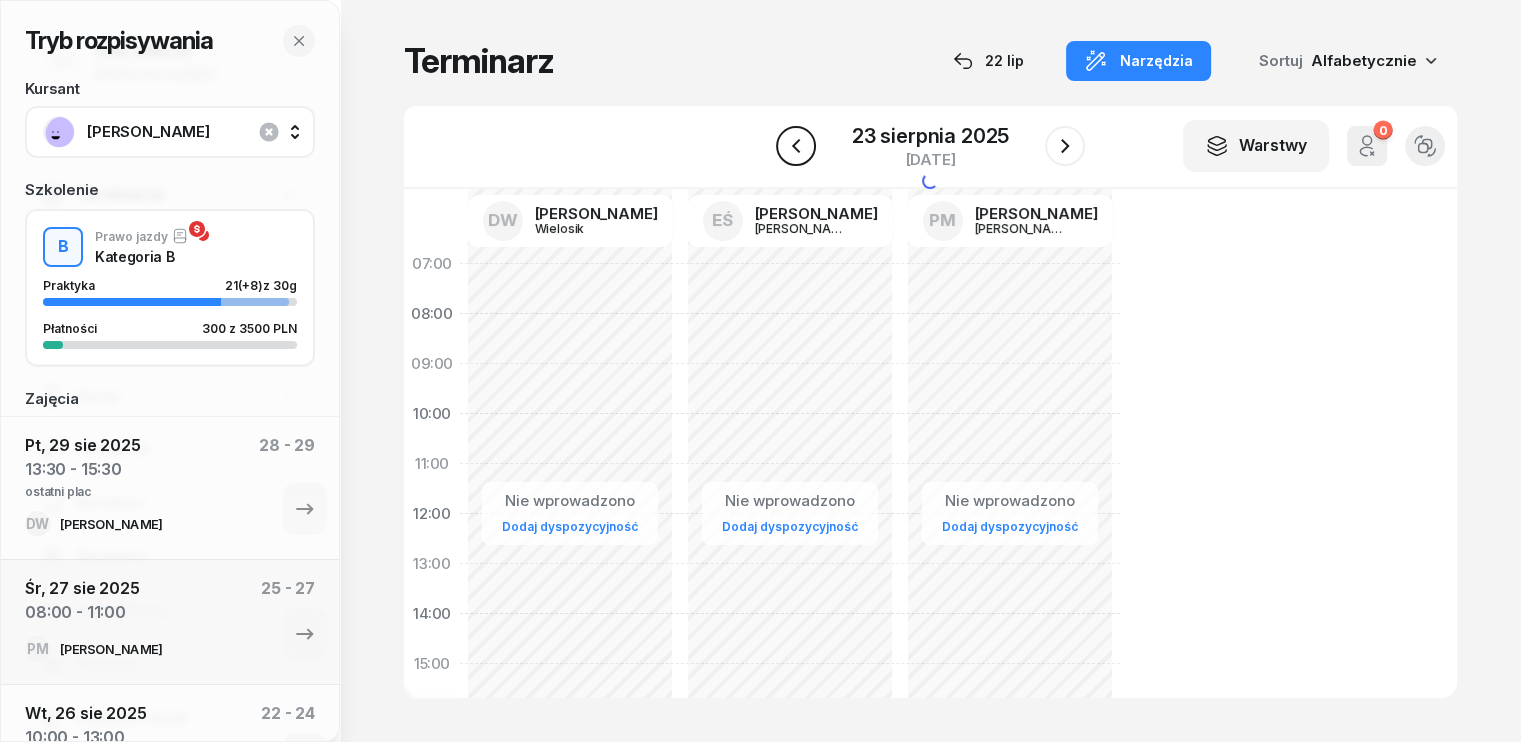 click 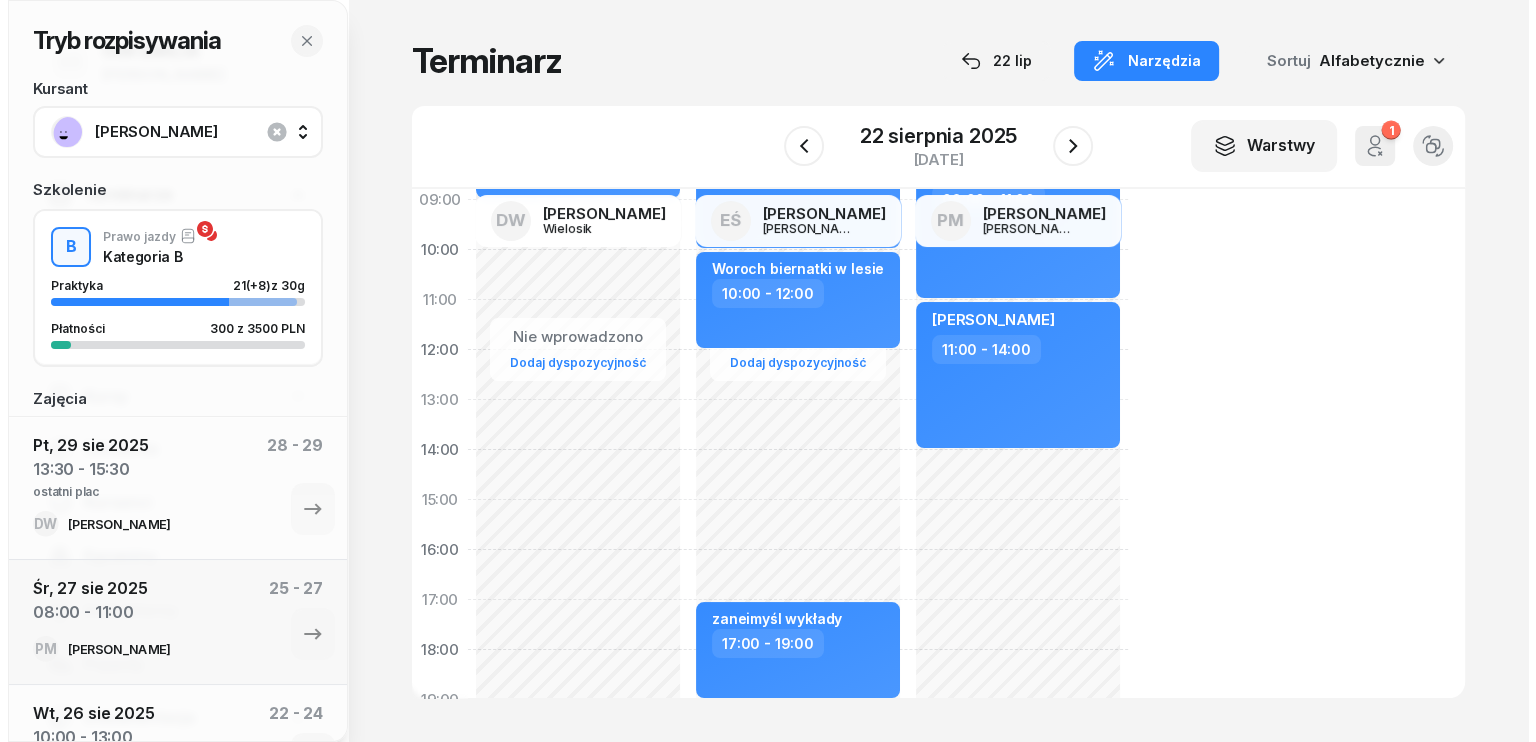 scroll, scrollTop: 200, scrollLeft: 0, axis: vertical 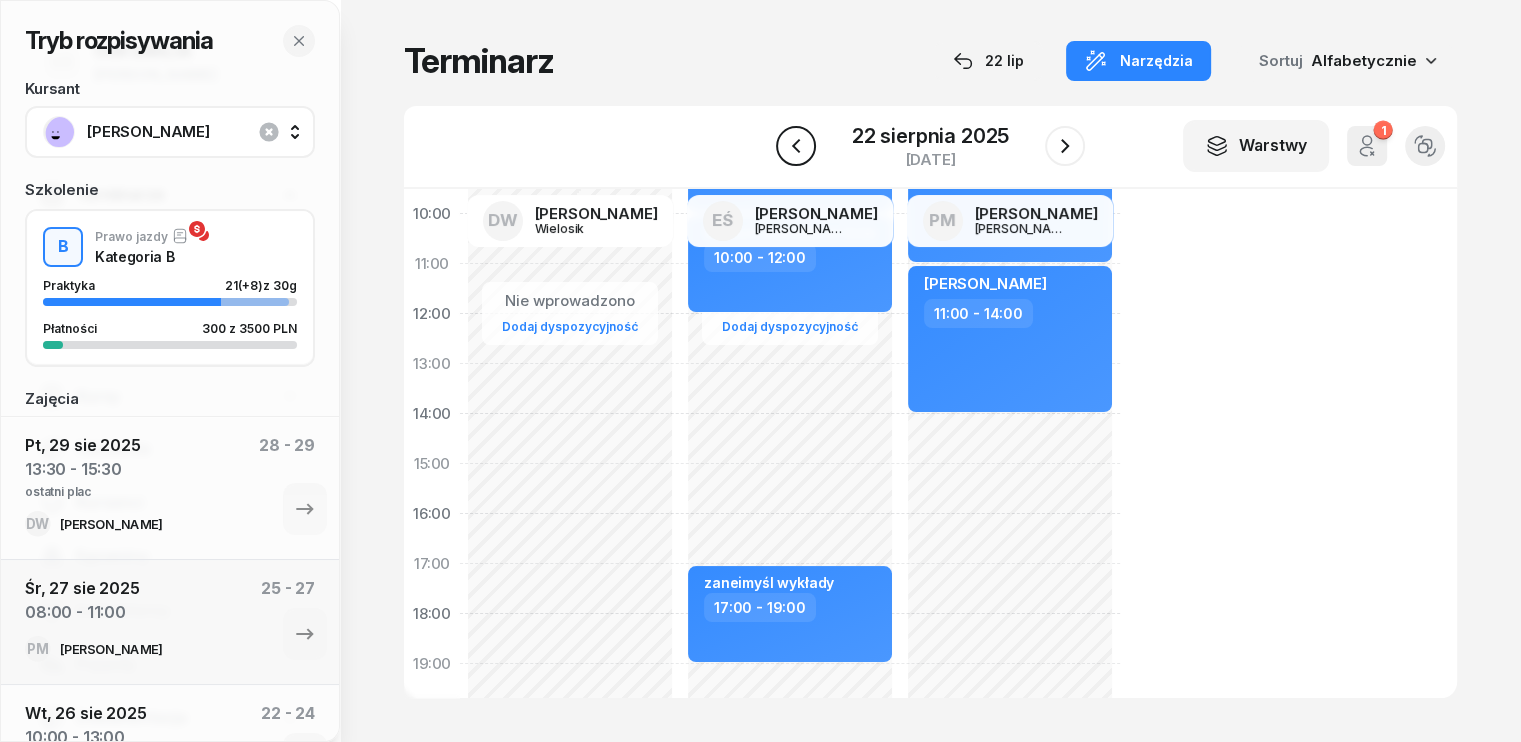 click 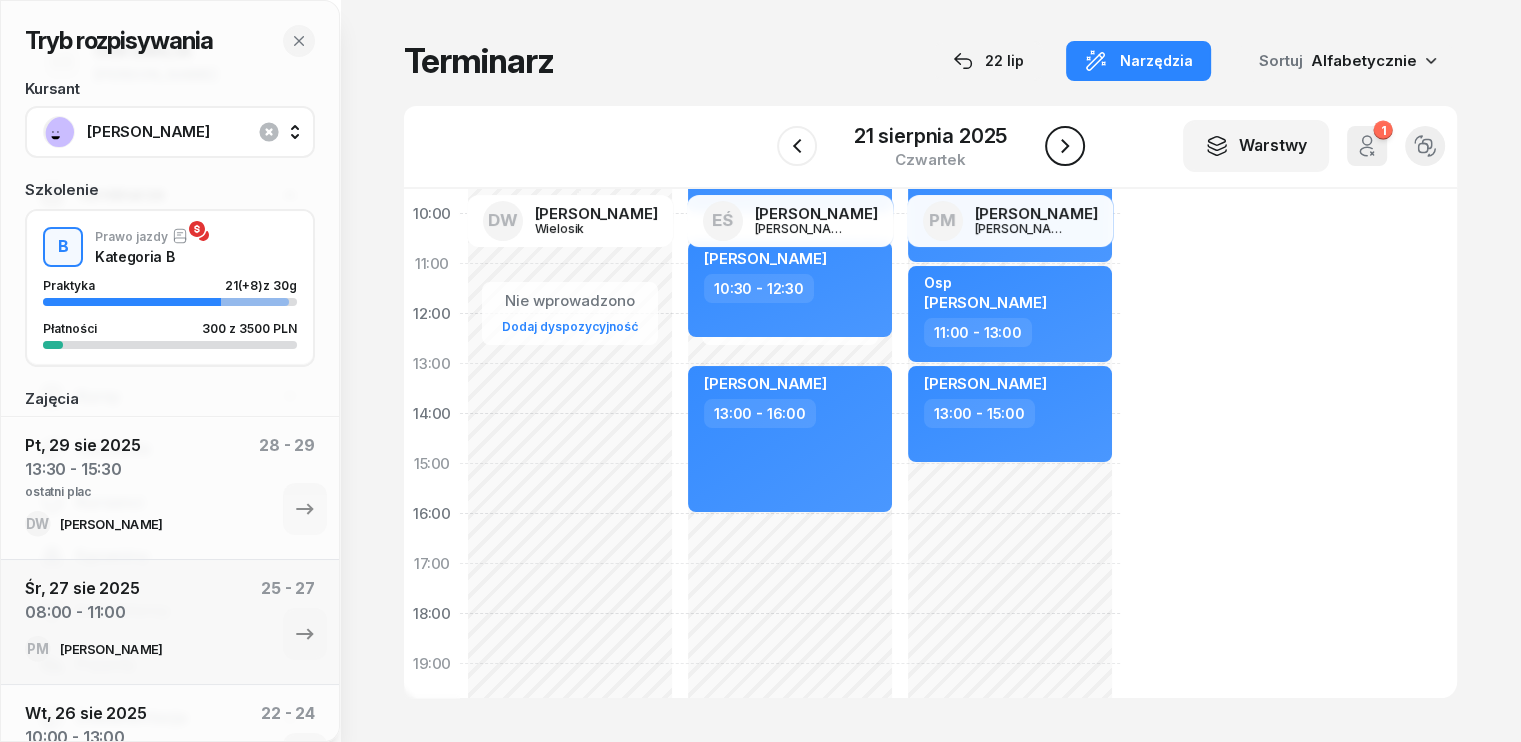 click 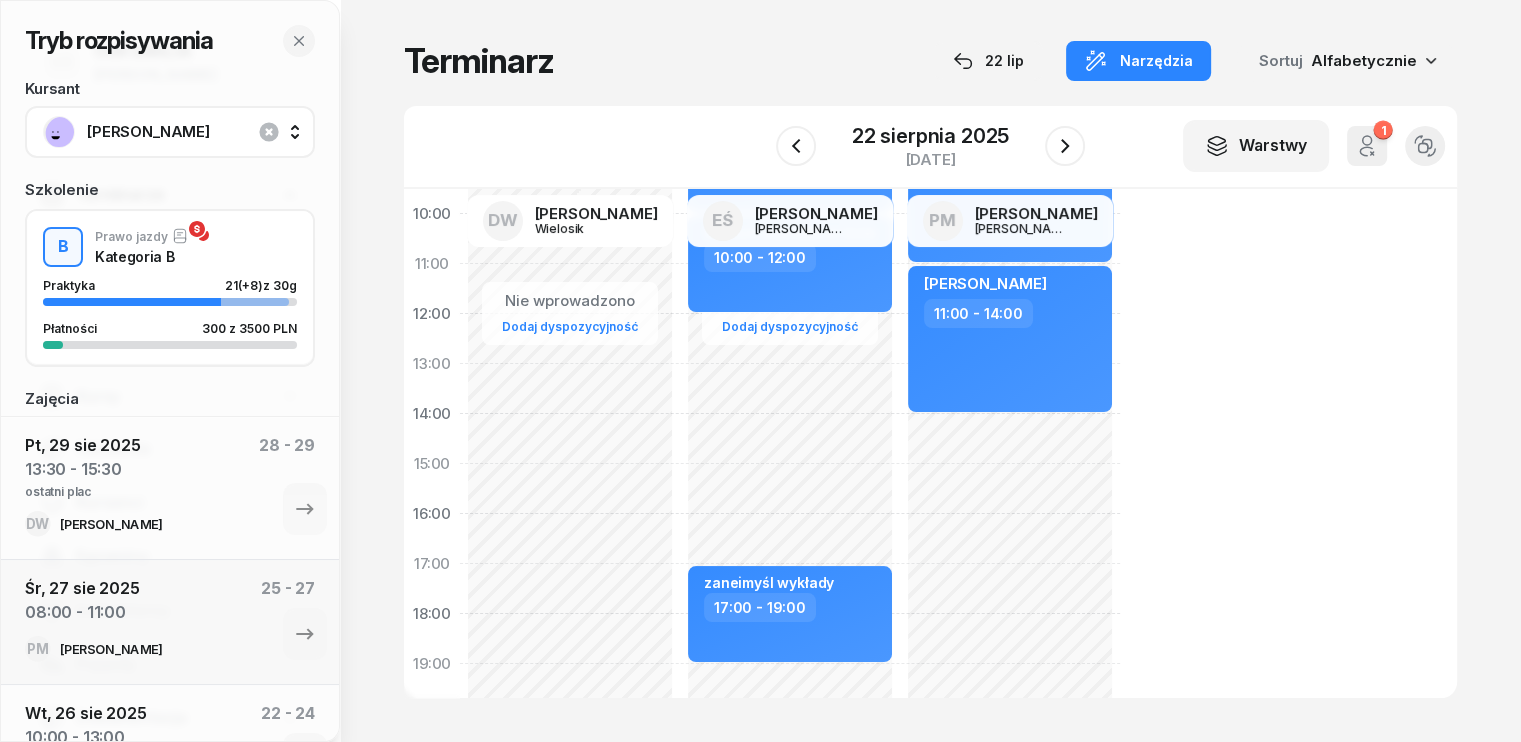 click on "Nie wprowadzono Dodaj dyspozycyjność [PERSON_NAME]  07:00 - 10:00 Woroch biernatki w lesie 10:00 - 12:00 kursant odwołał [PERSON_NAME]  13:00 - 16:00 zaneimyśl wykłady 17:00 - 19:00" 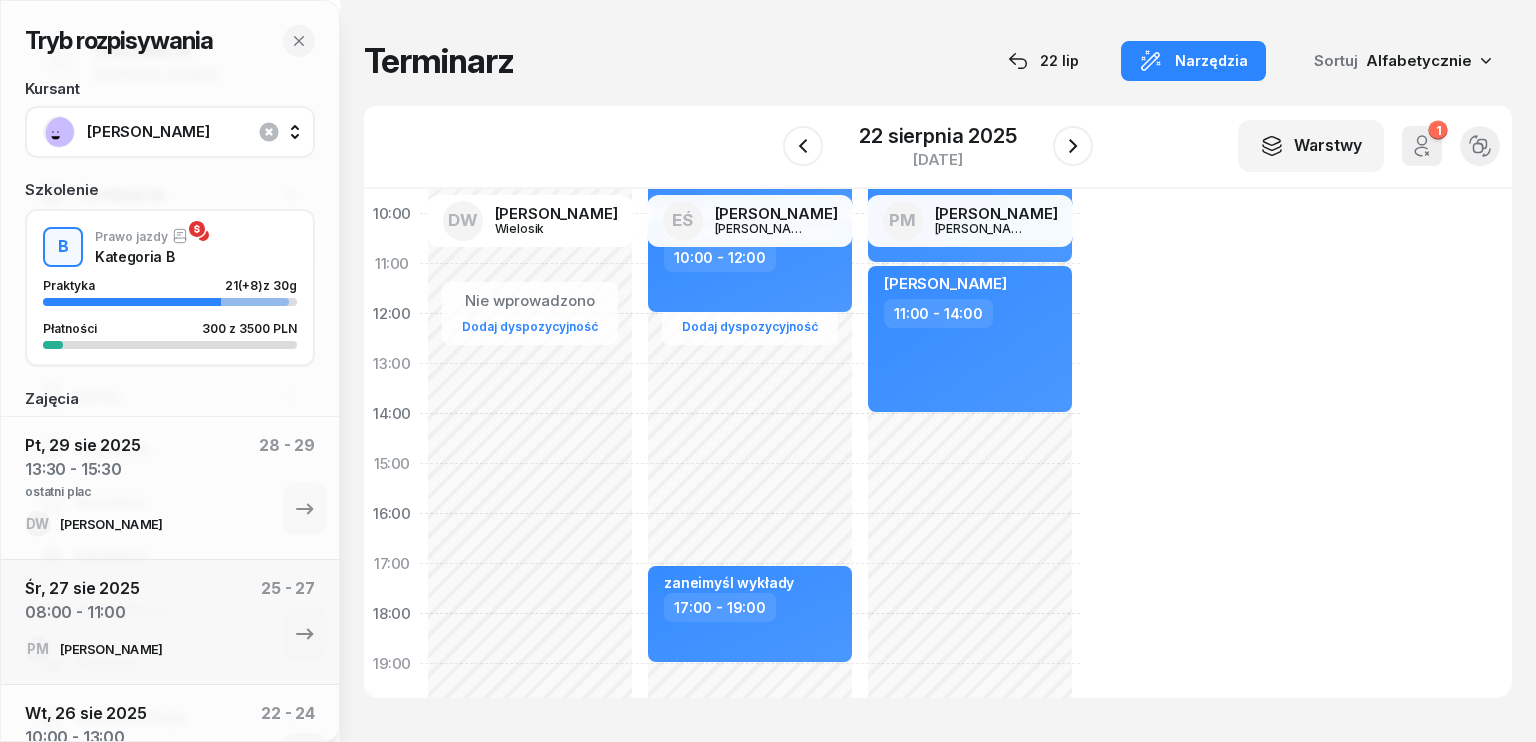 select on "12" 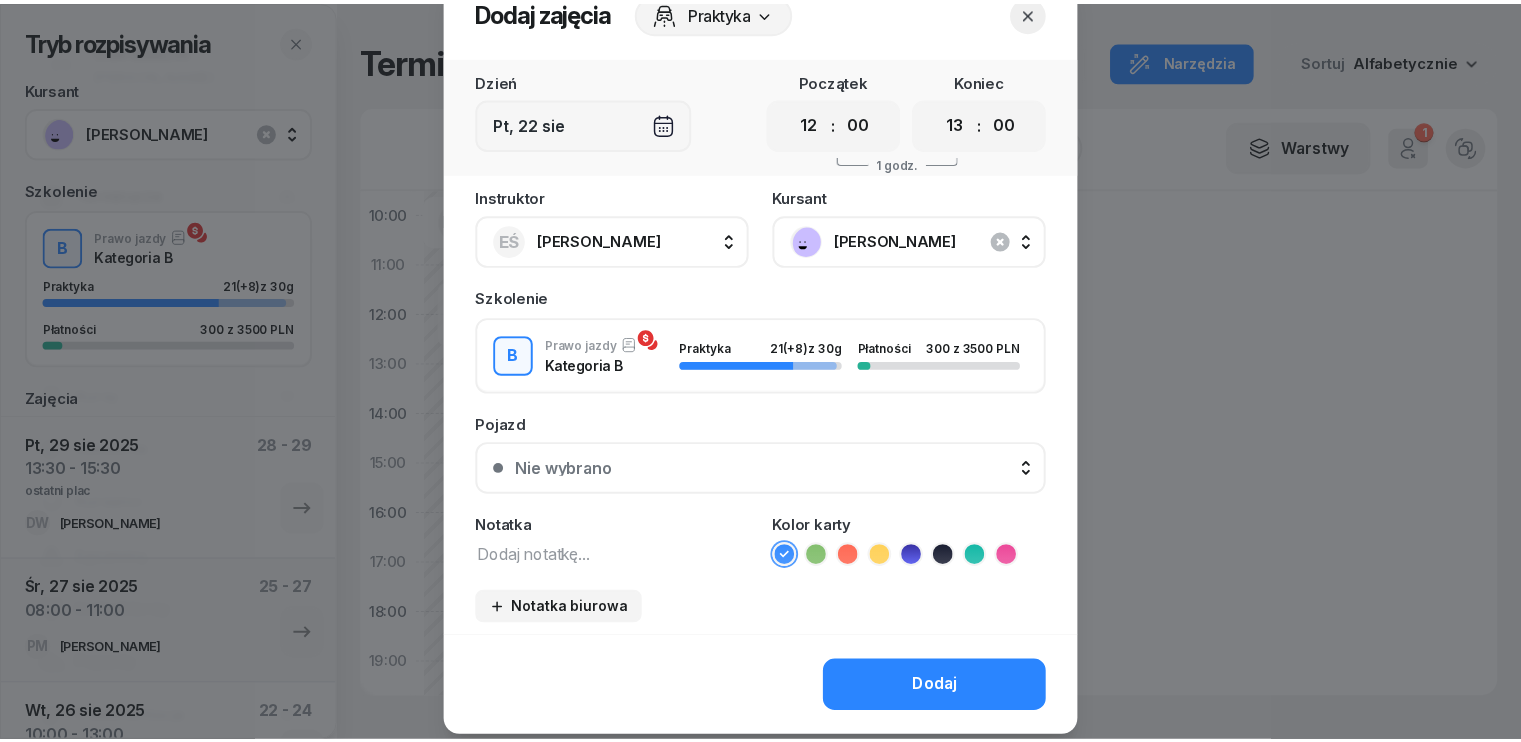 scroll, scrollTop: 100, scrollLeft: 0, axis: vertical 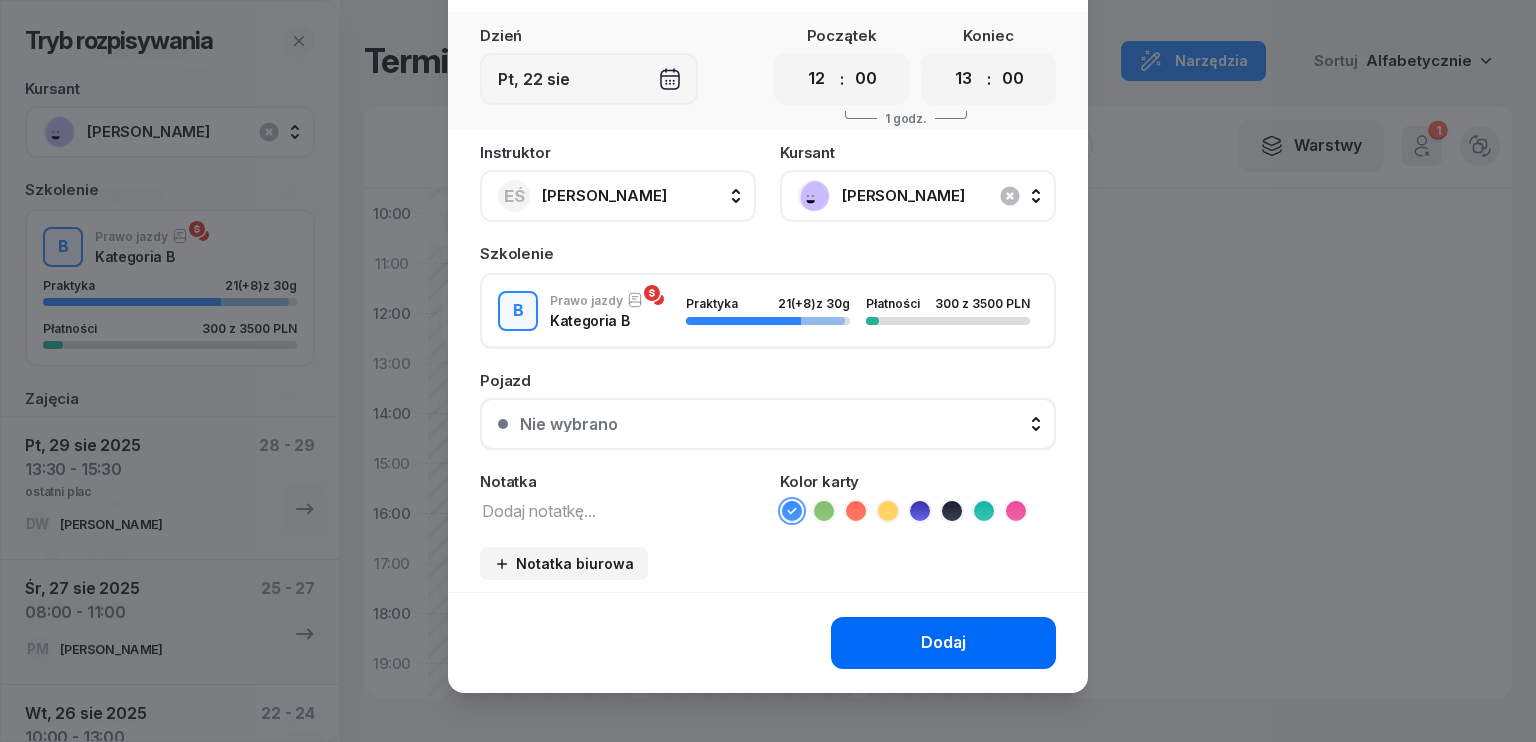 drag, startPoint x: 895, startPoint y: 633, endPoint x: 886, endPoint y: 621, distance: 15 